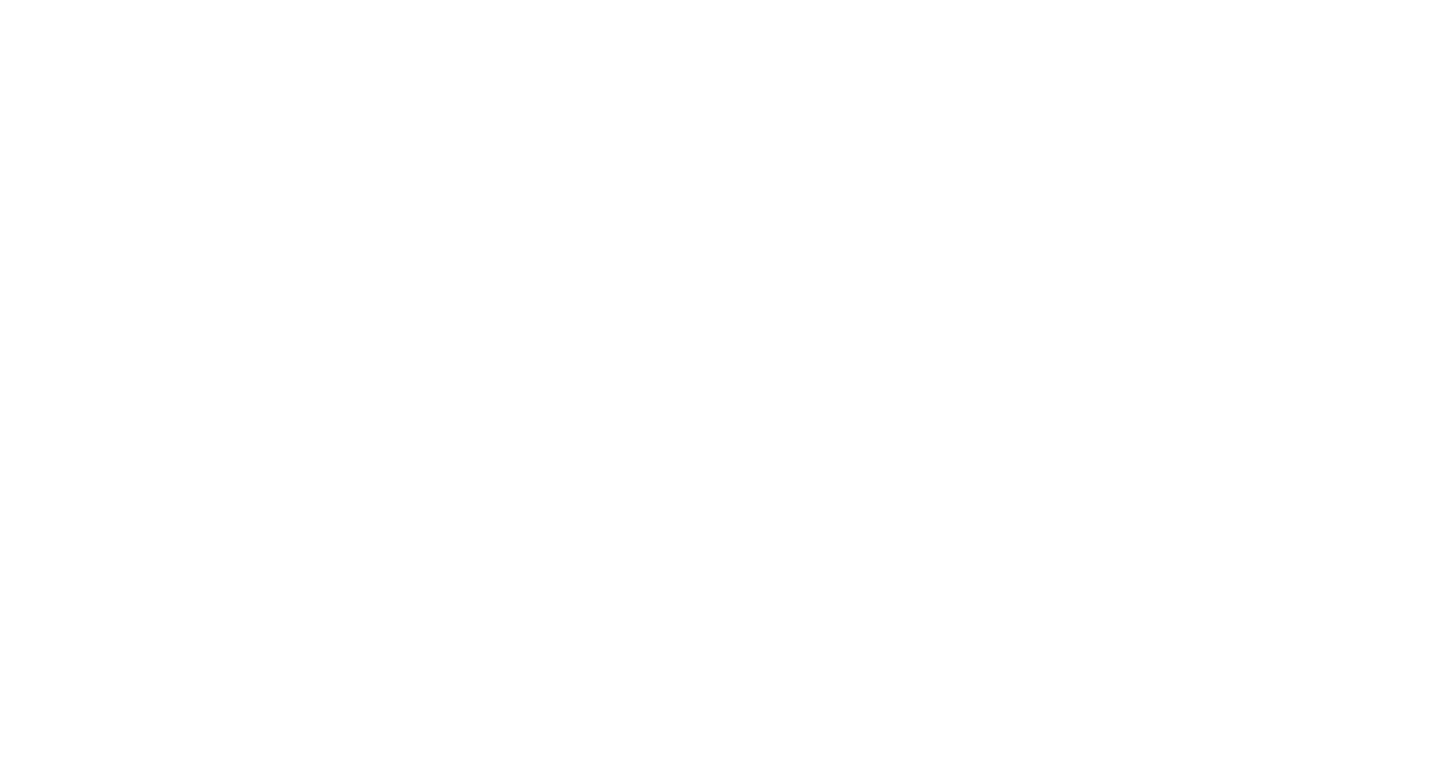 scroll, scrollTop: 0, scrollLeft: 0, axis: both 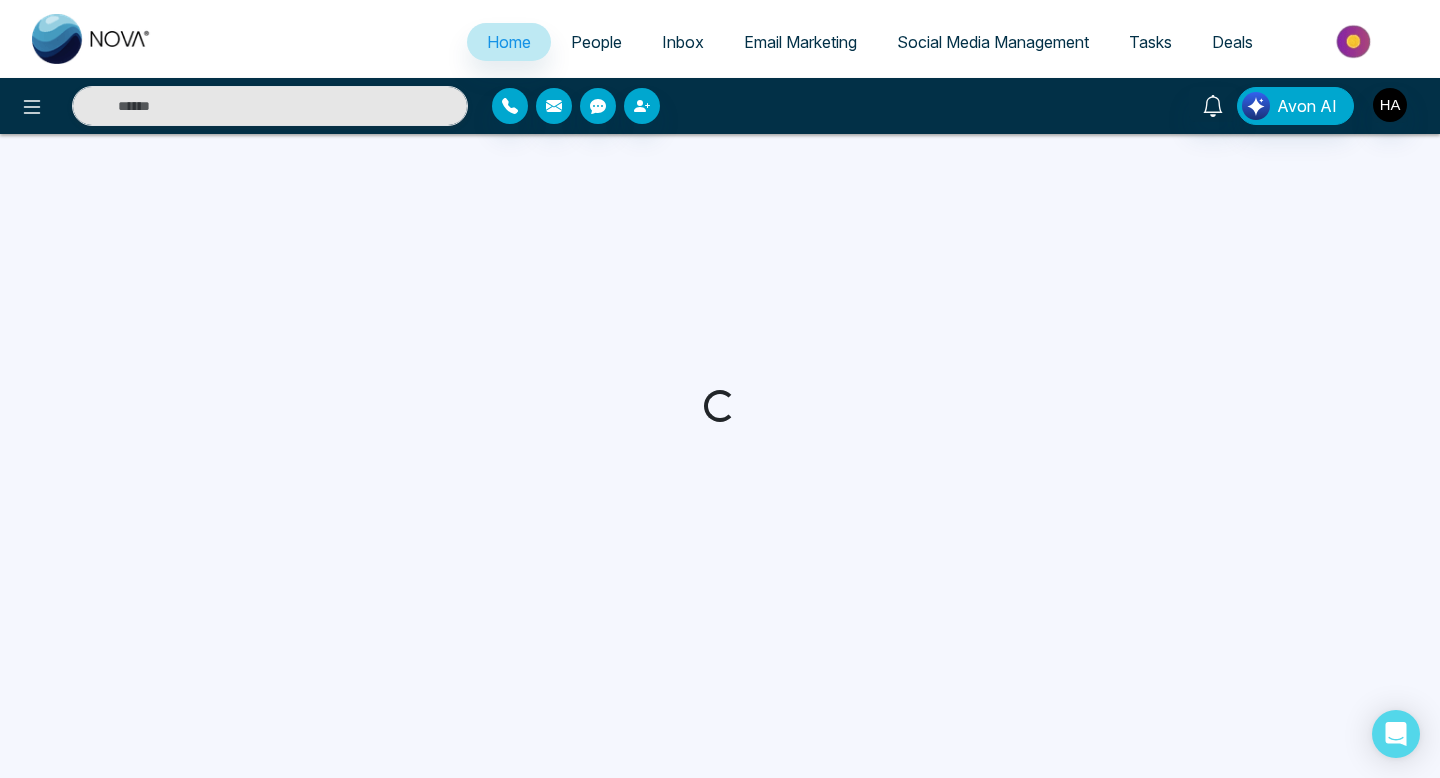 select on "*" 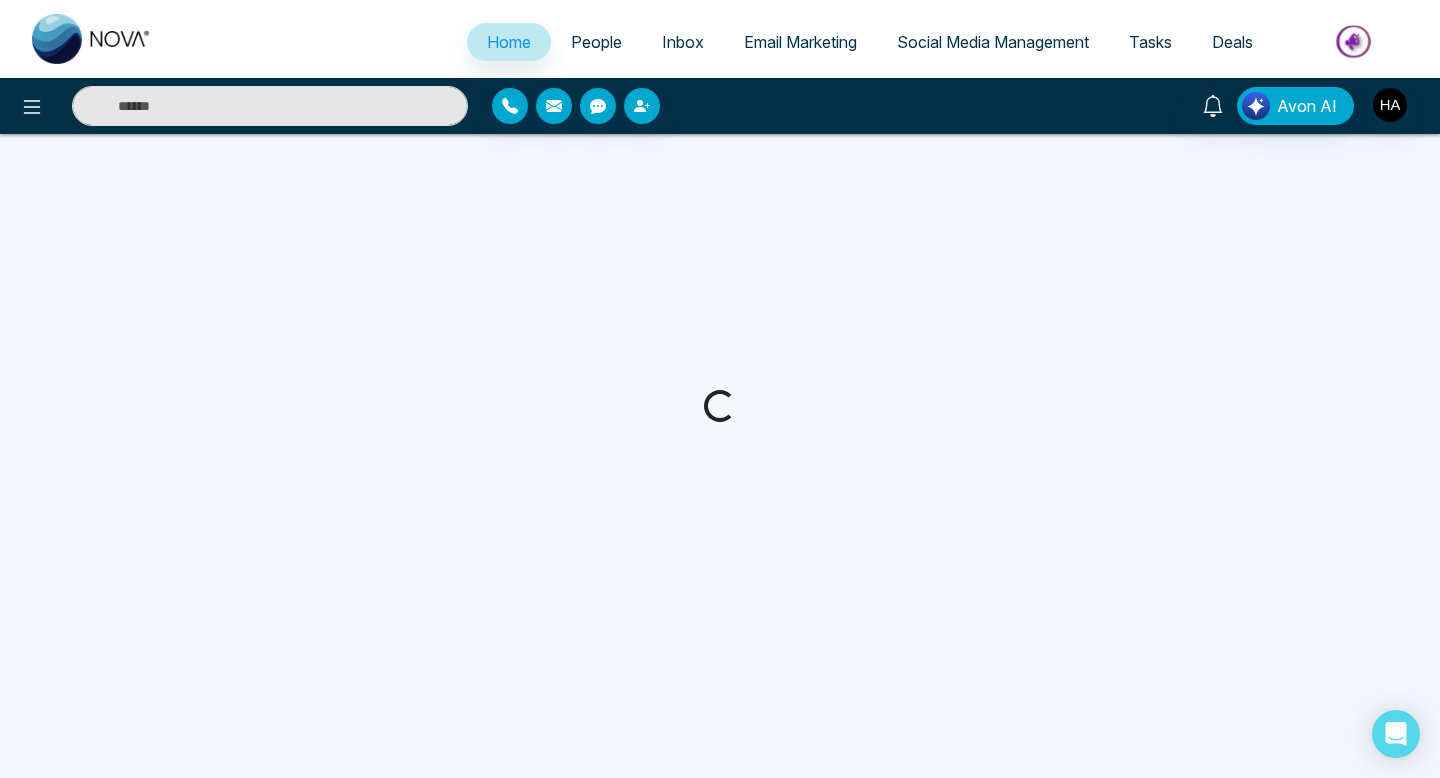 select on "*" 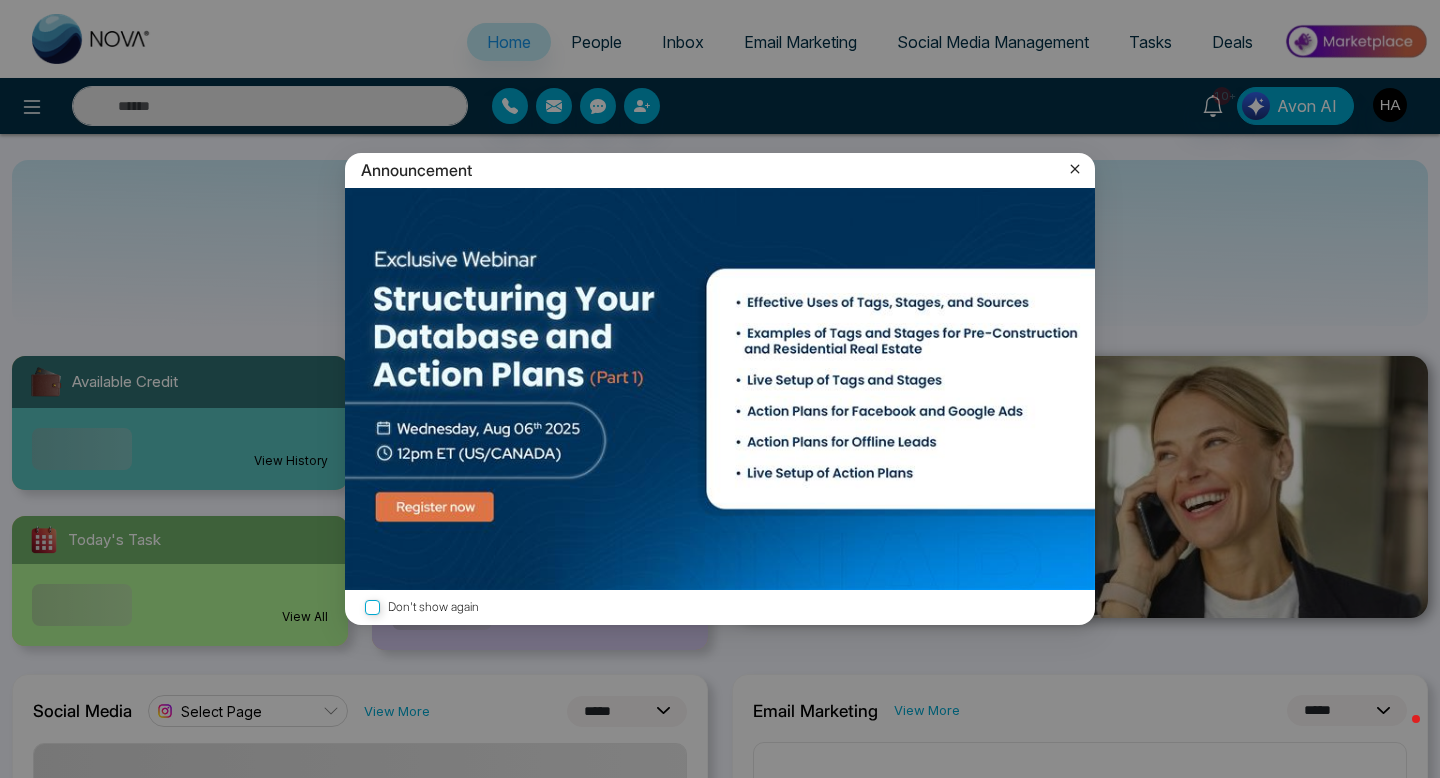 click 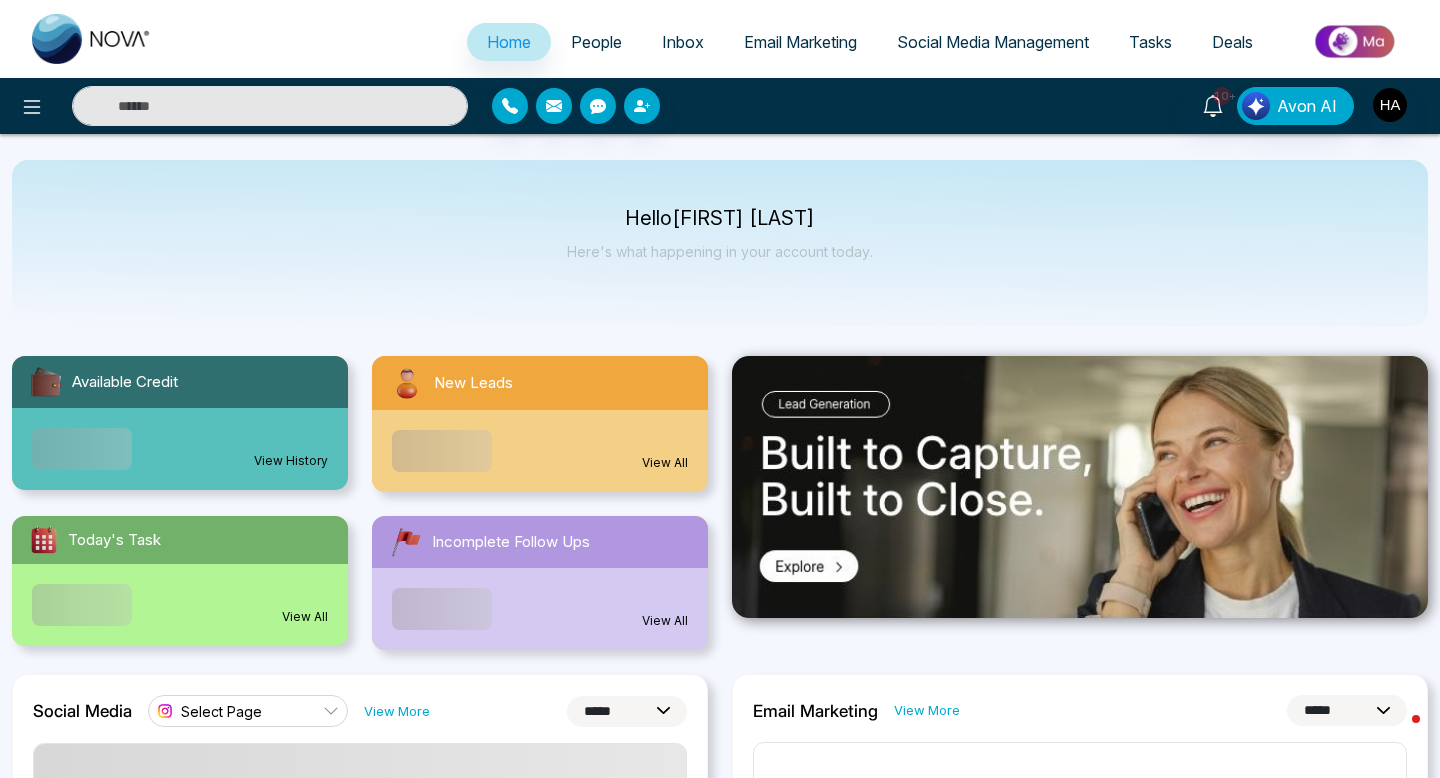 click on "People" at bounding box center [596, 42] 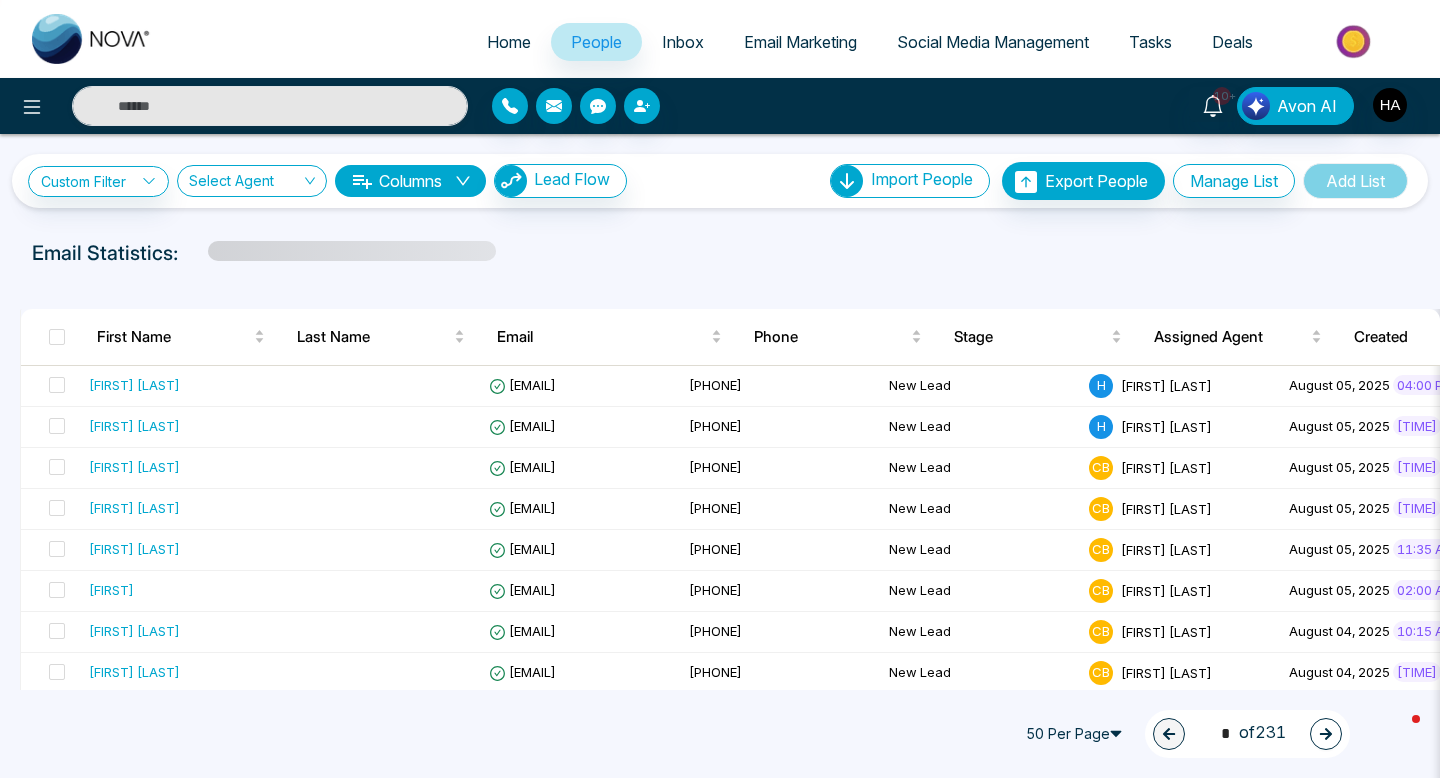 click on "People" at bounding box center (596, 42) 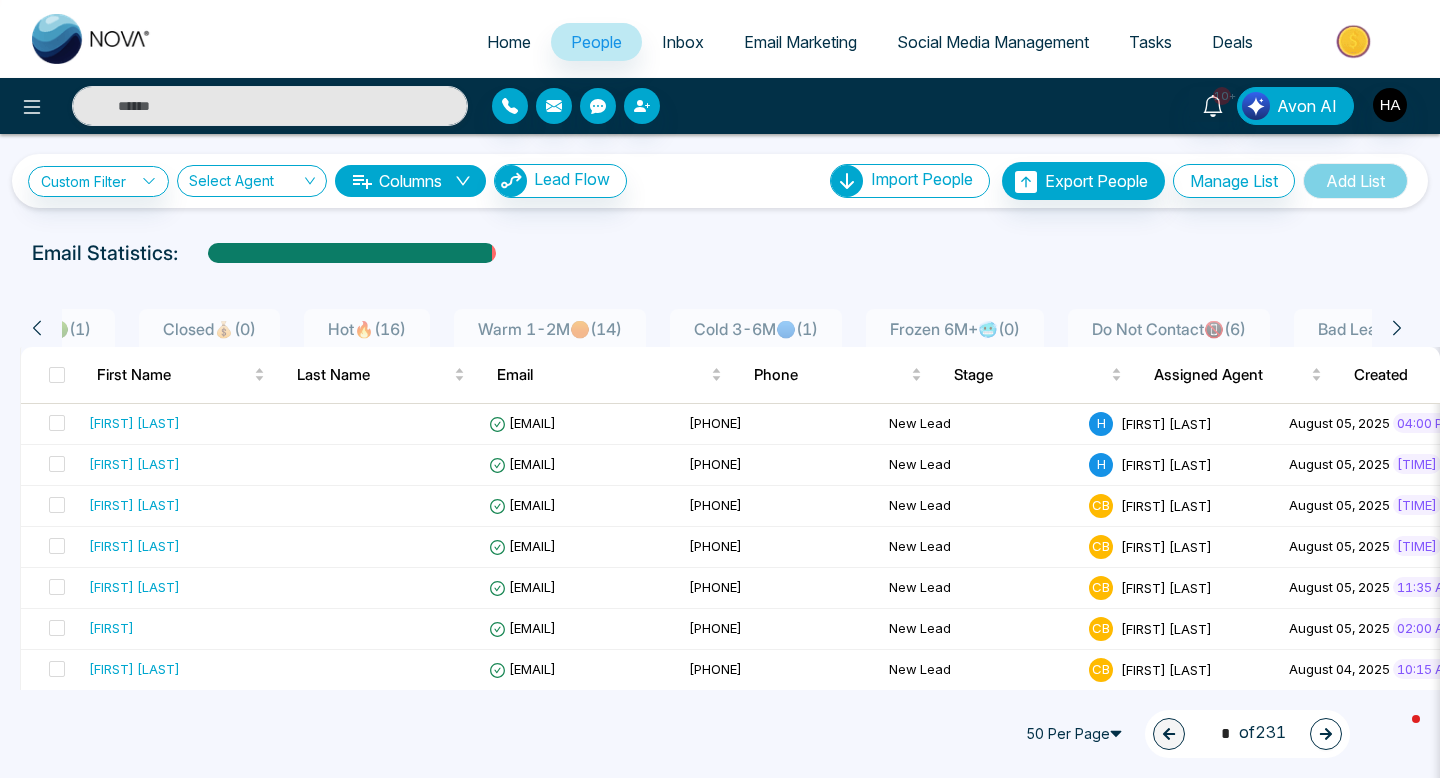 scroll, scrollTop: 0, scrollLeft: 907, axis: horizontal 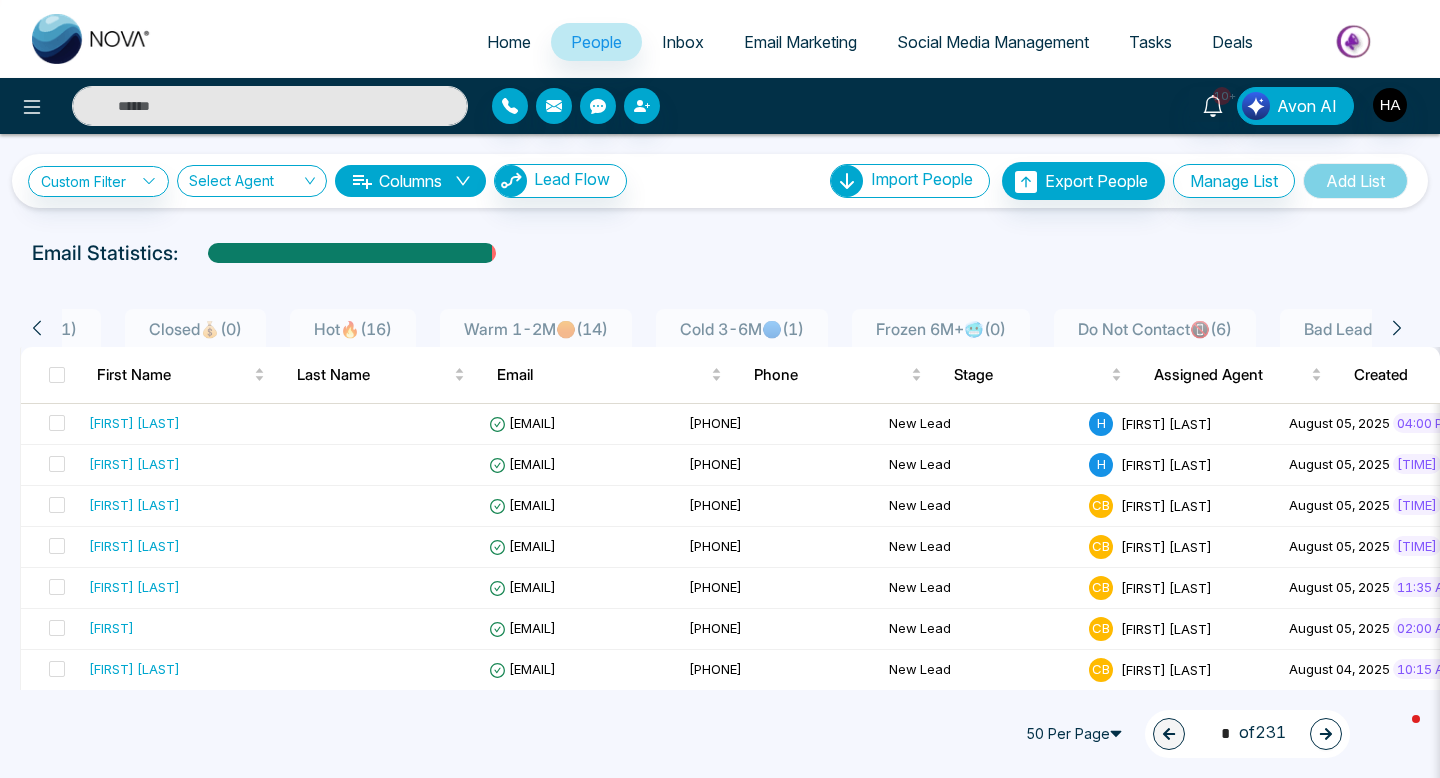 click at bounding box center (270, 106) 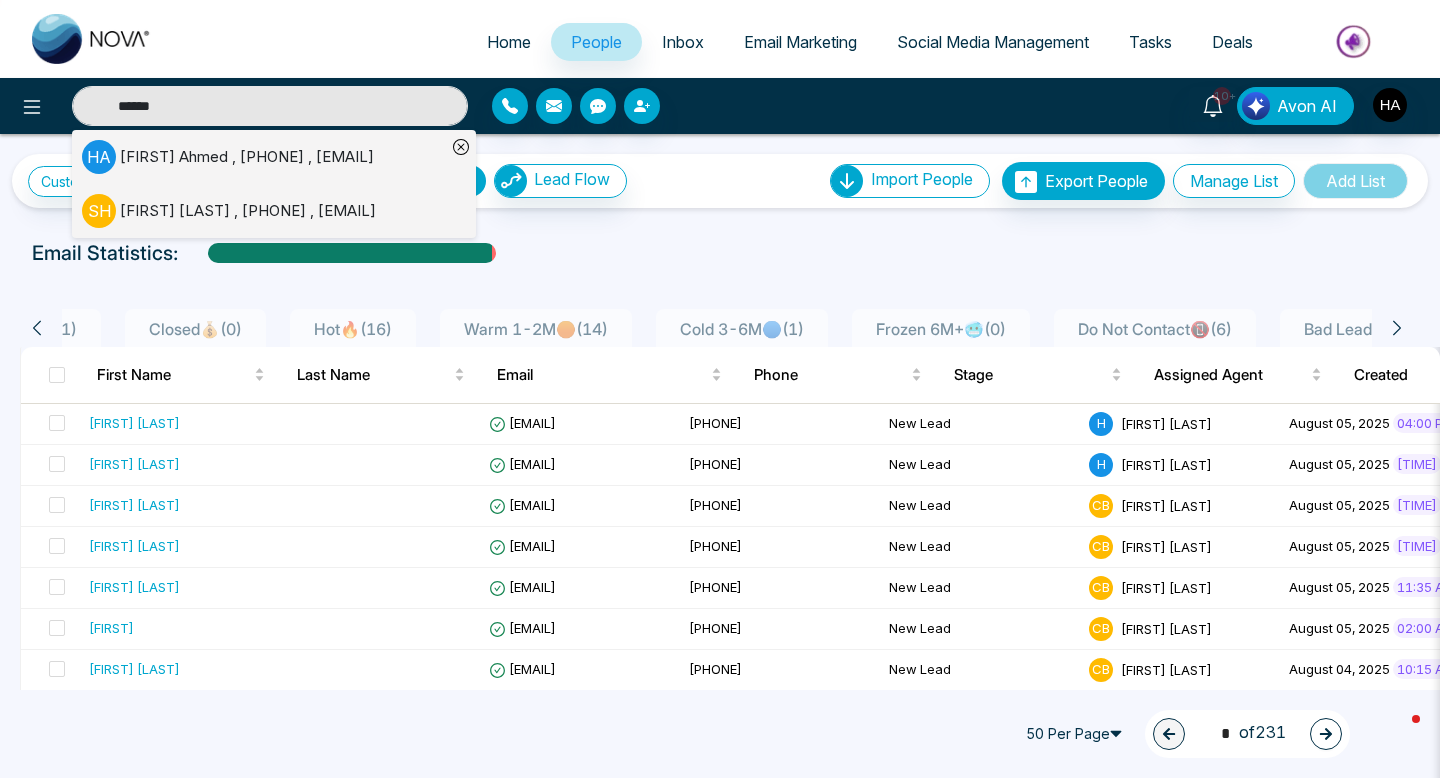 type on "******" 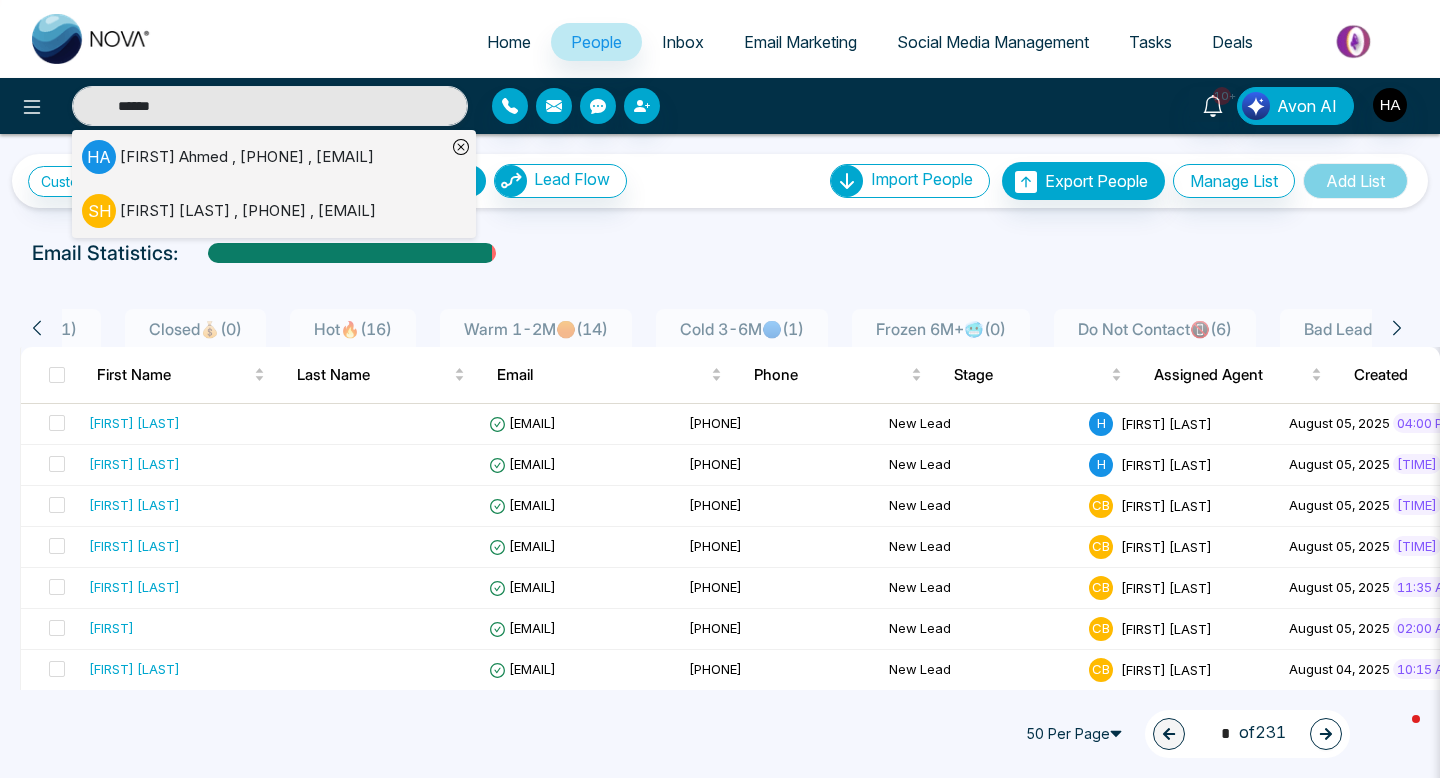 click on "[FIRST] [LAST] Update Personal Number [PHONE] Email [EMAIL] Date Joined [DATE] Logout" at bounding box center (247, 157) 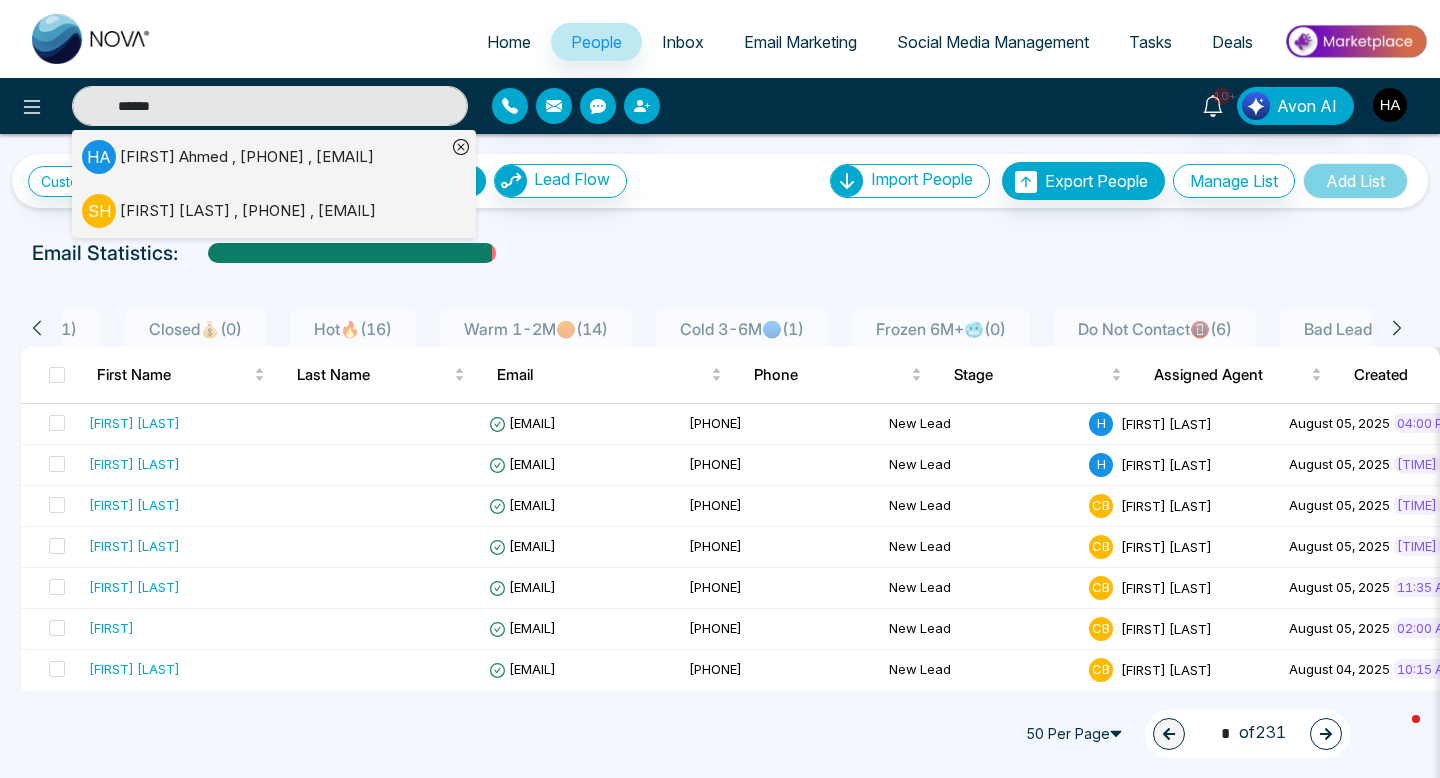 type 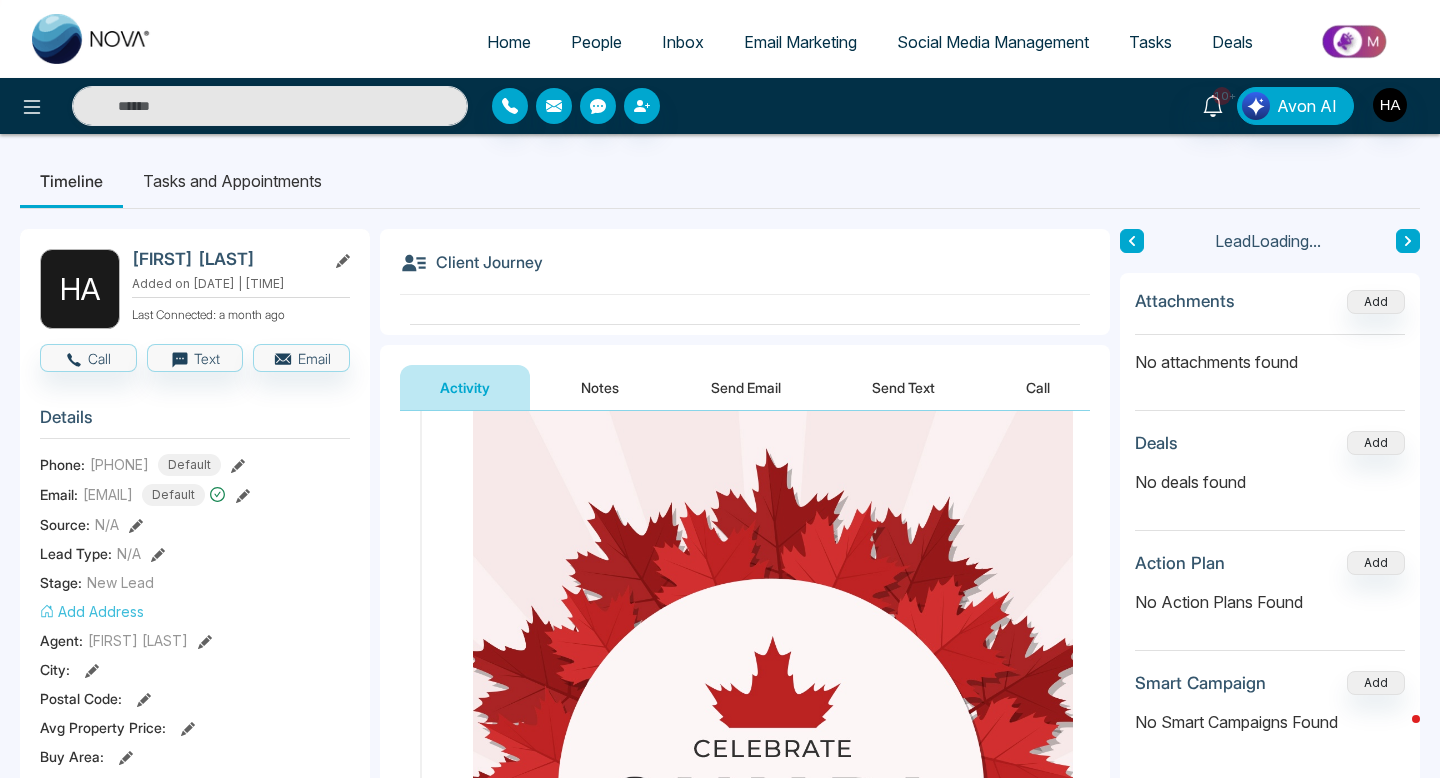 scroll, scrollTop: 0, scrollLeft: 0, axis: both 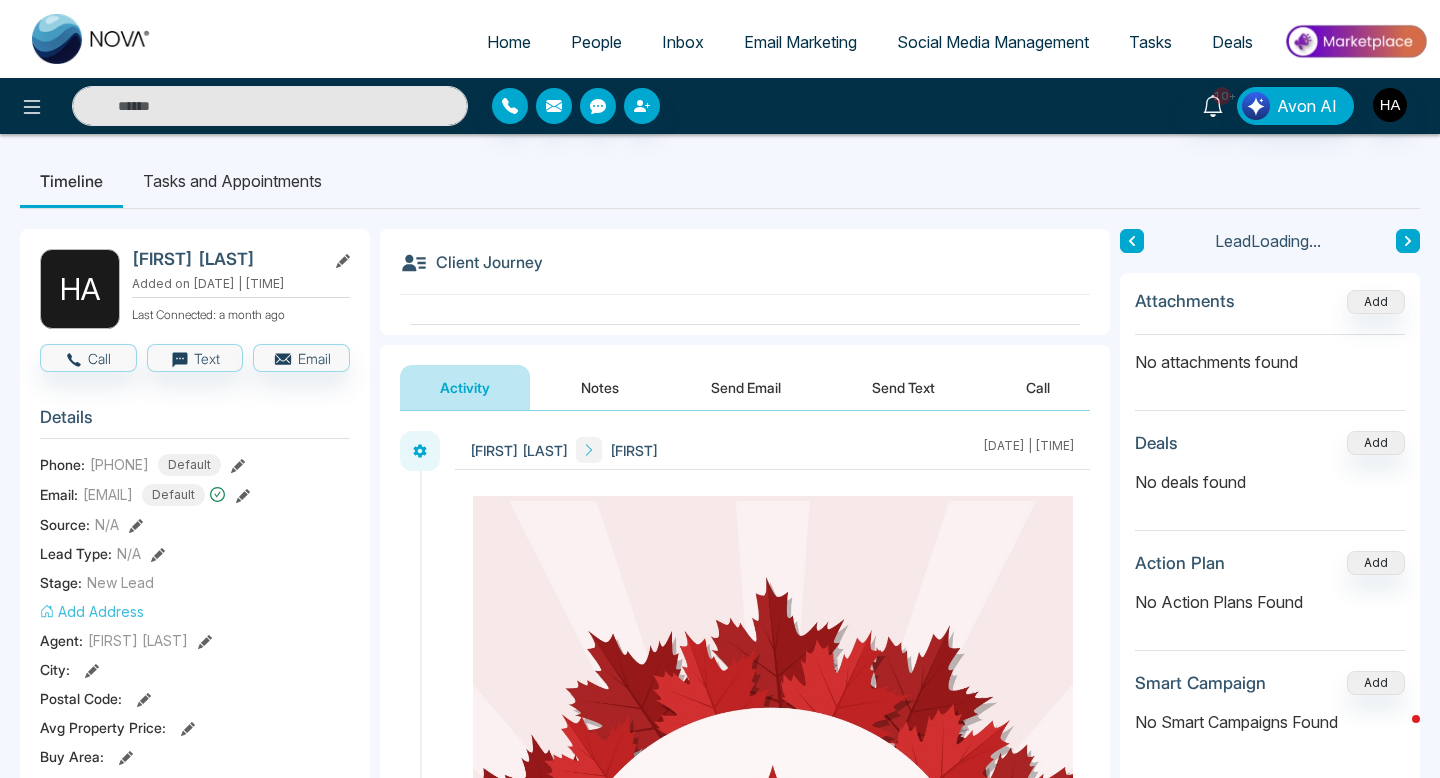click on "Notes" at bounding box center [600, 387] 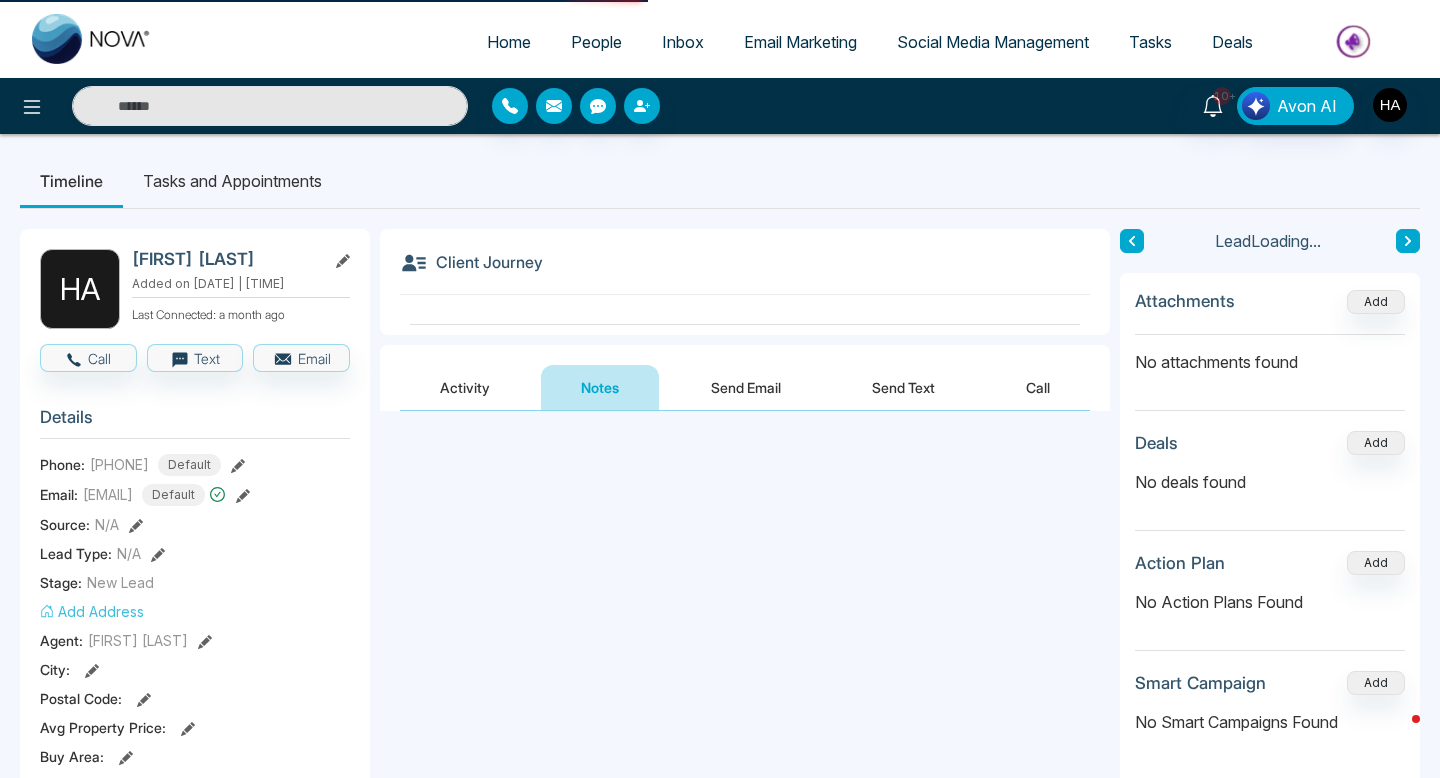 click on "Send Email" at bounding box center [746, 387] 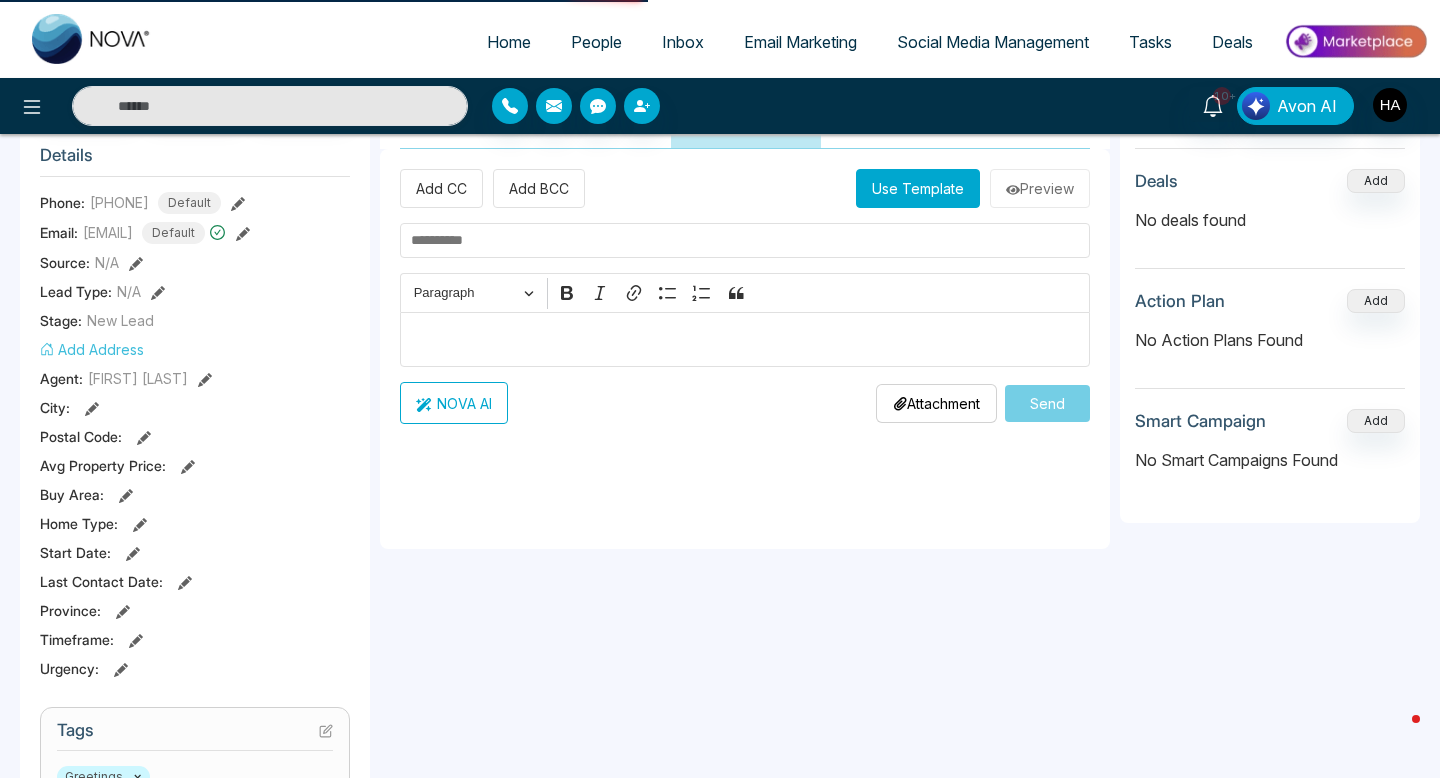 scroll, scrollTop: 0, scrollLeft: 0, axis: both 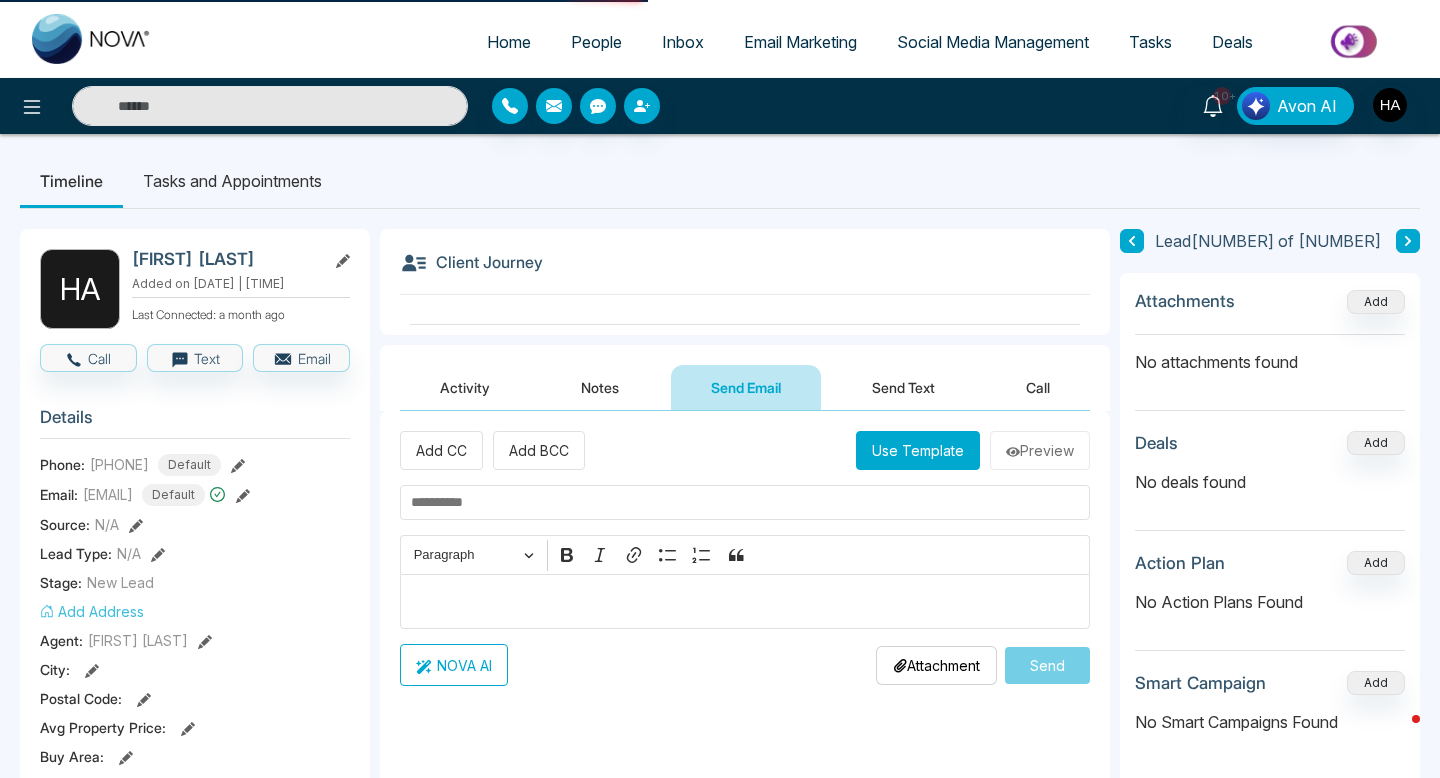 click on "Send Text" at bounding box center (903, 387) 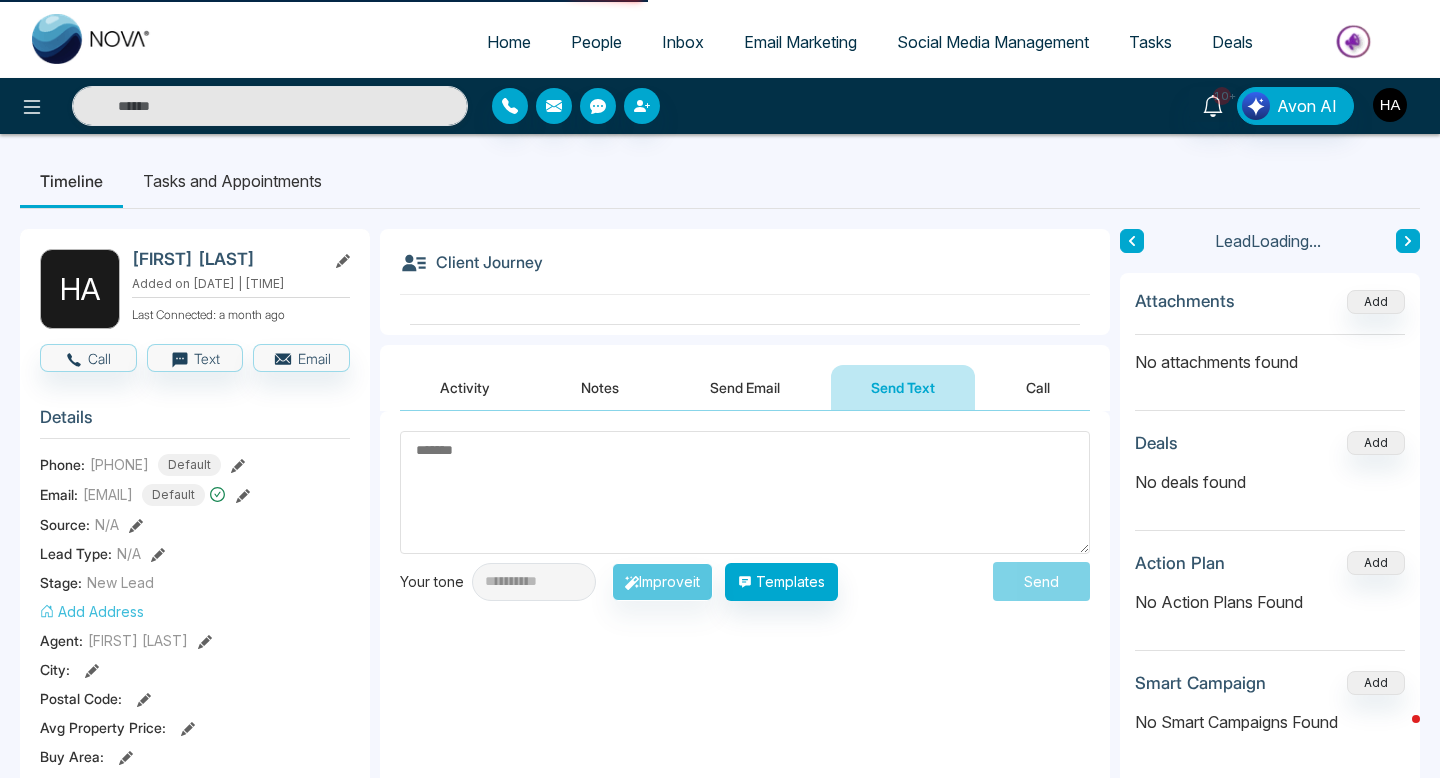 click at bounding box center (1390, 105) 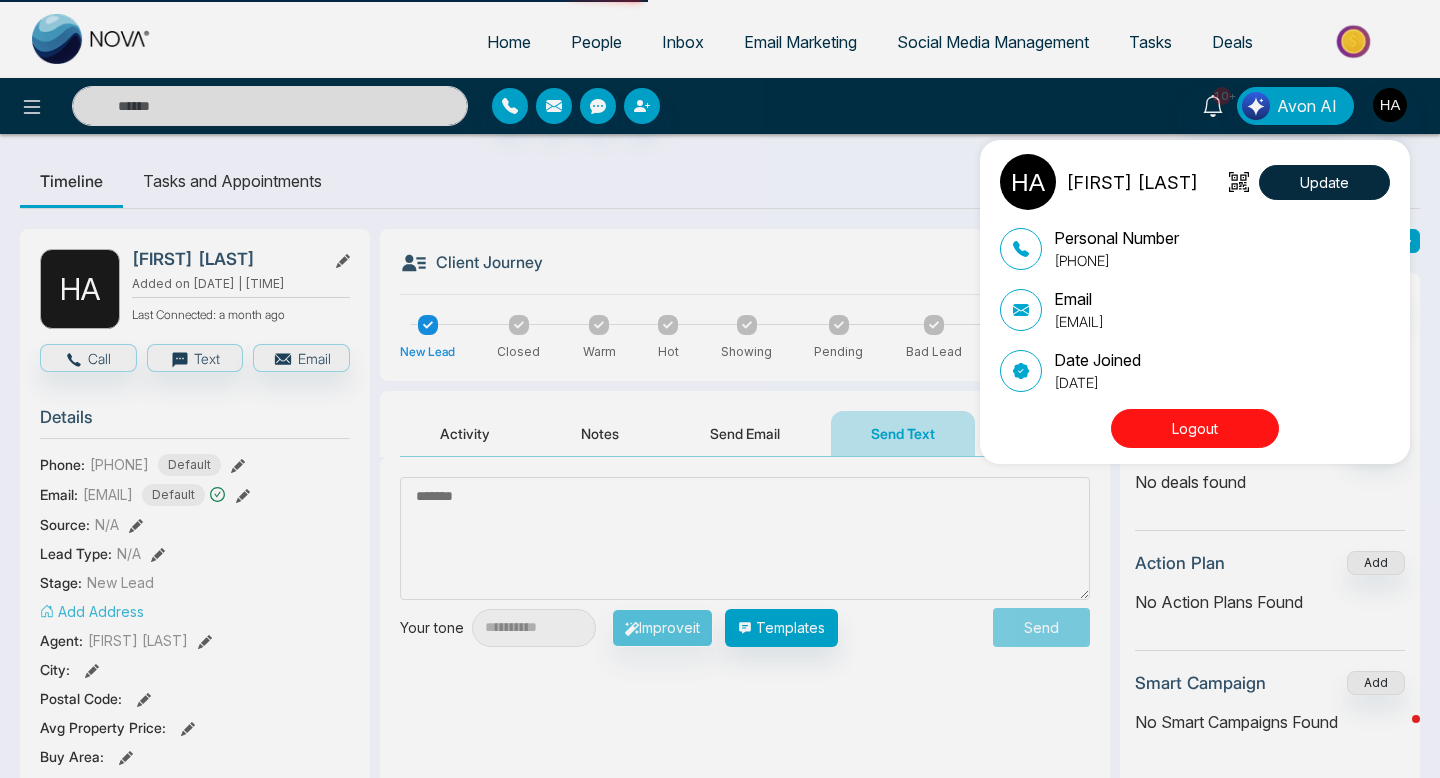 click on "[FIRST] [LAST] Update Personal Number [PHONE] Email [EMAIL] Date Joined [DATE] Logout" at bounding box center [720, 389] 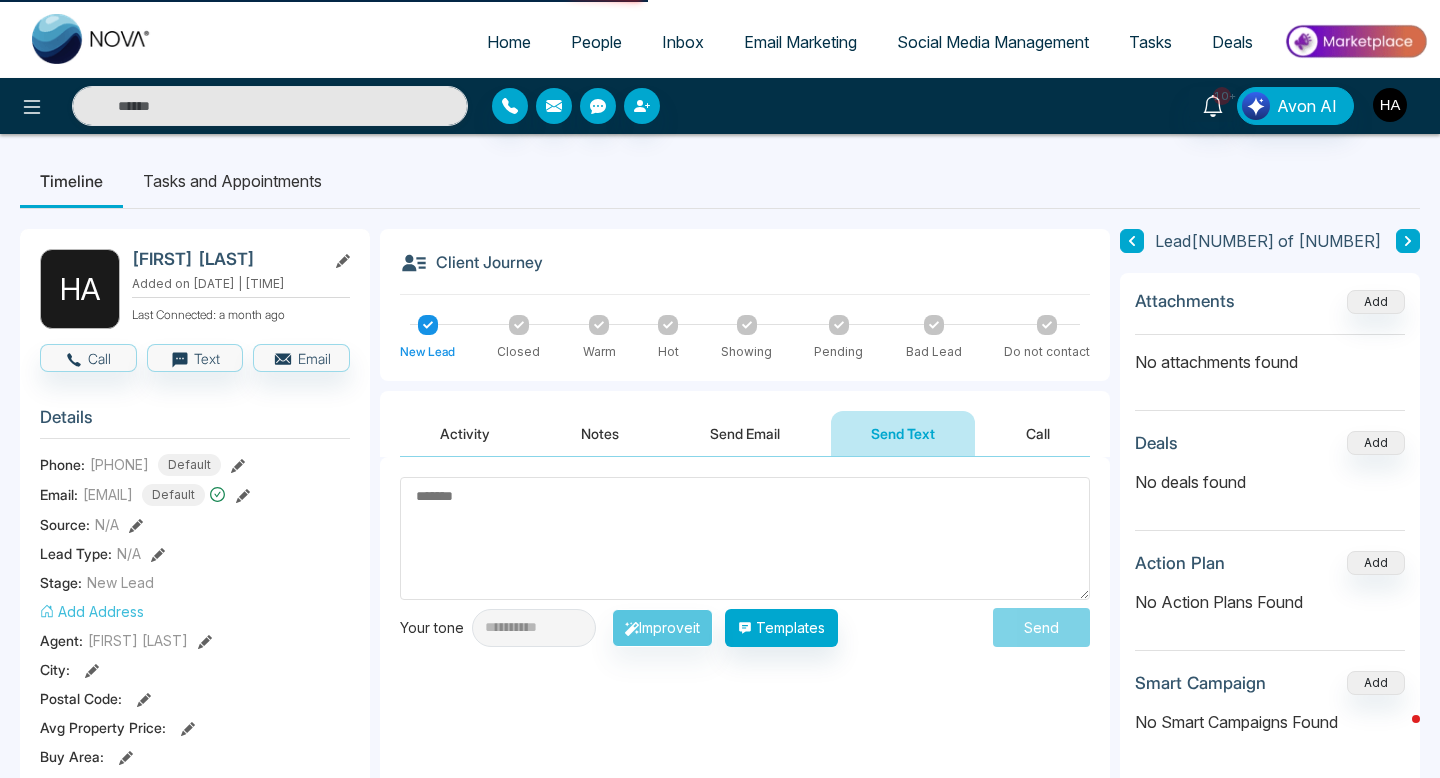 click at bounding box center [1390, 105] 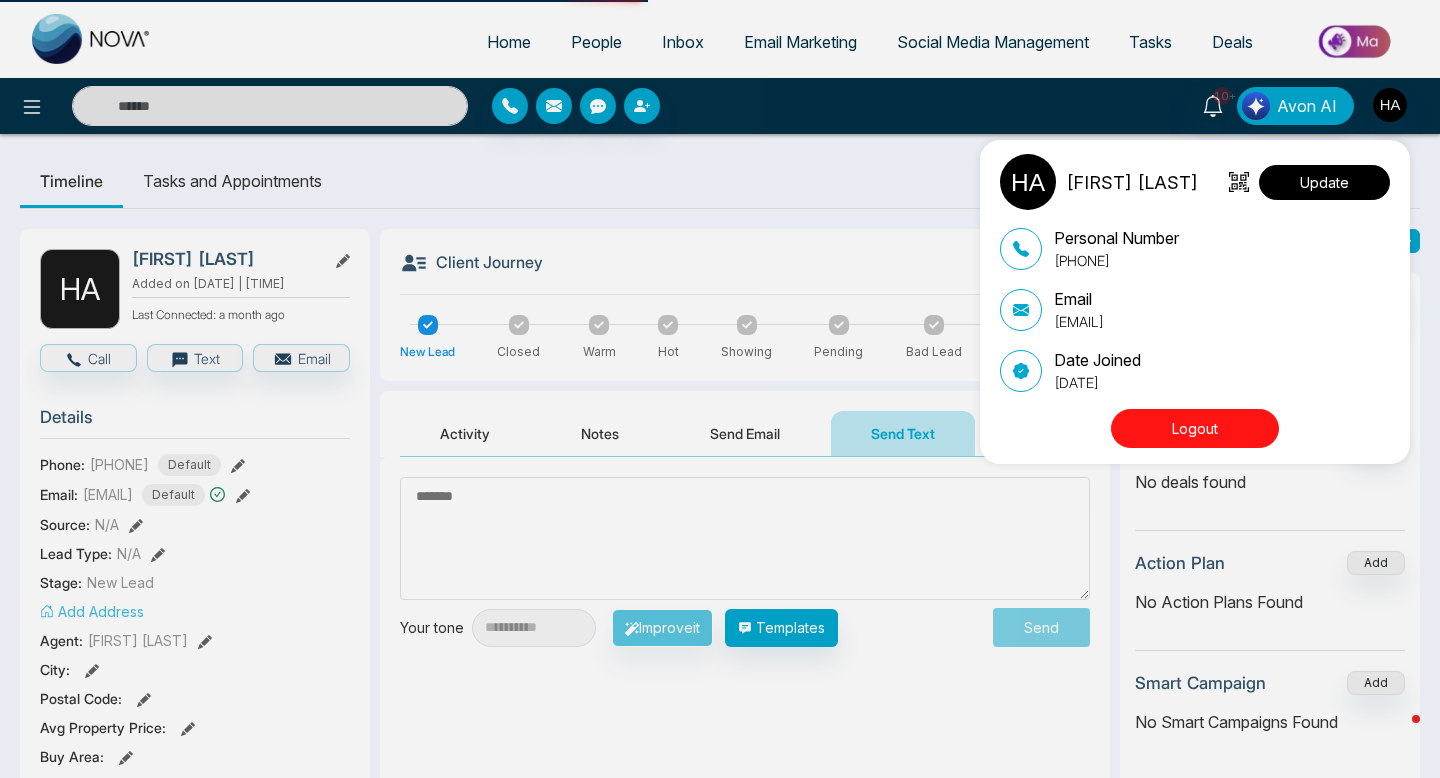 click on "Update" at bounding box center [1324, 182] 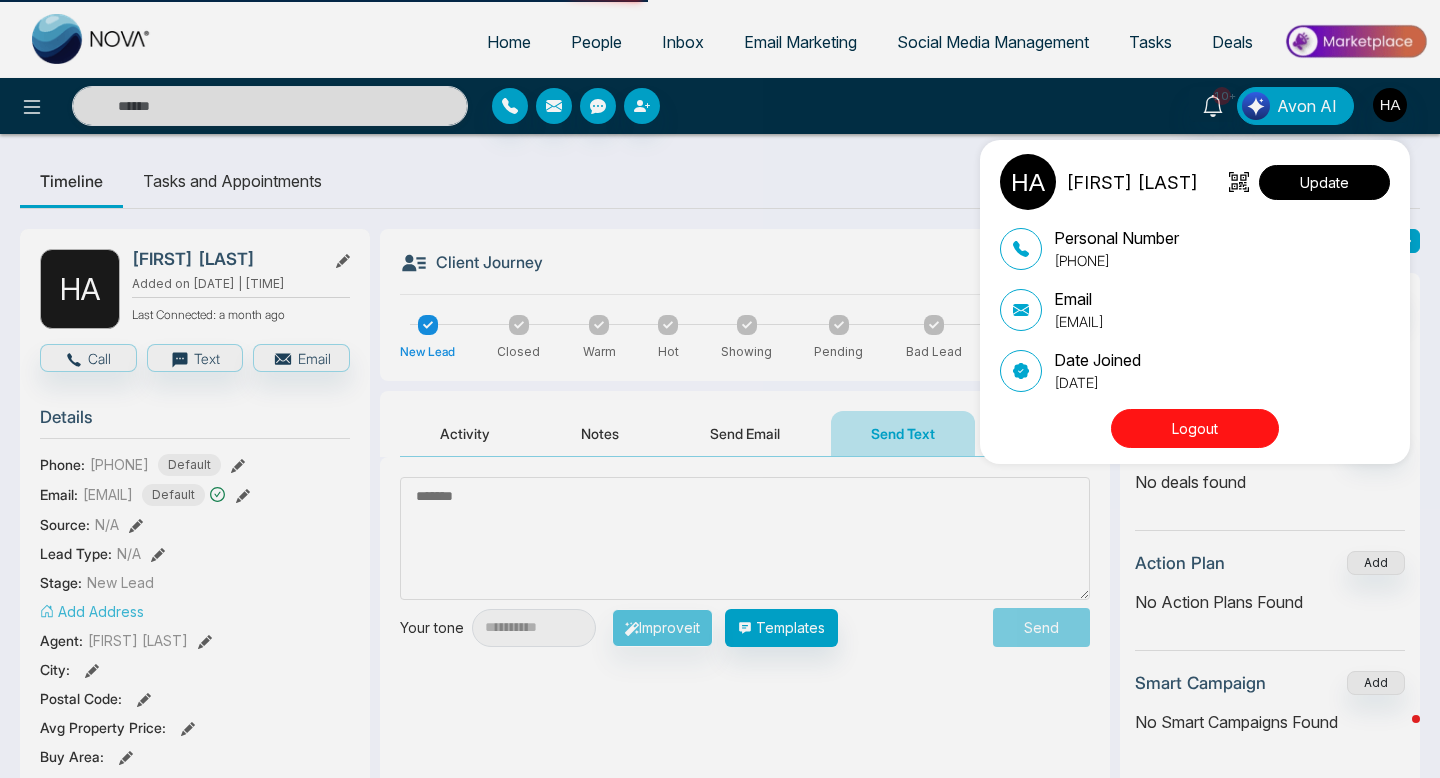 select 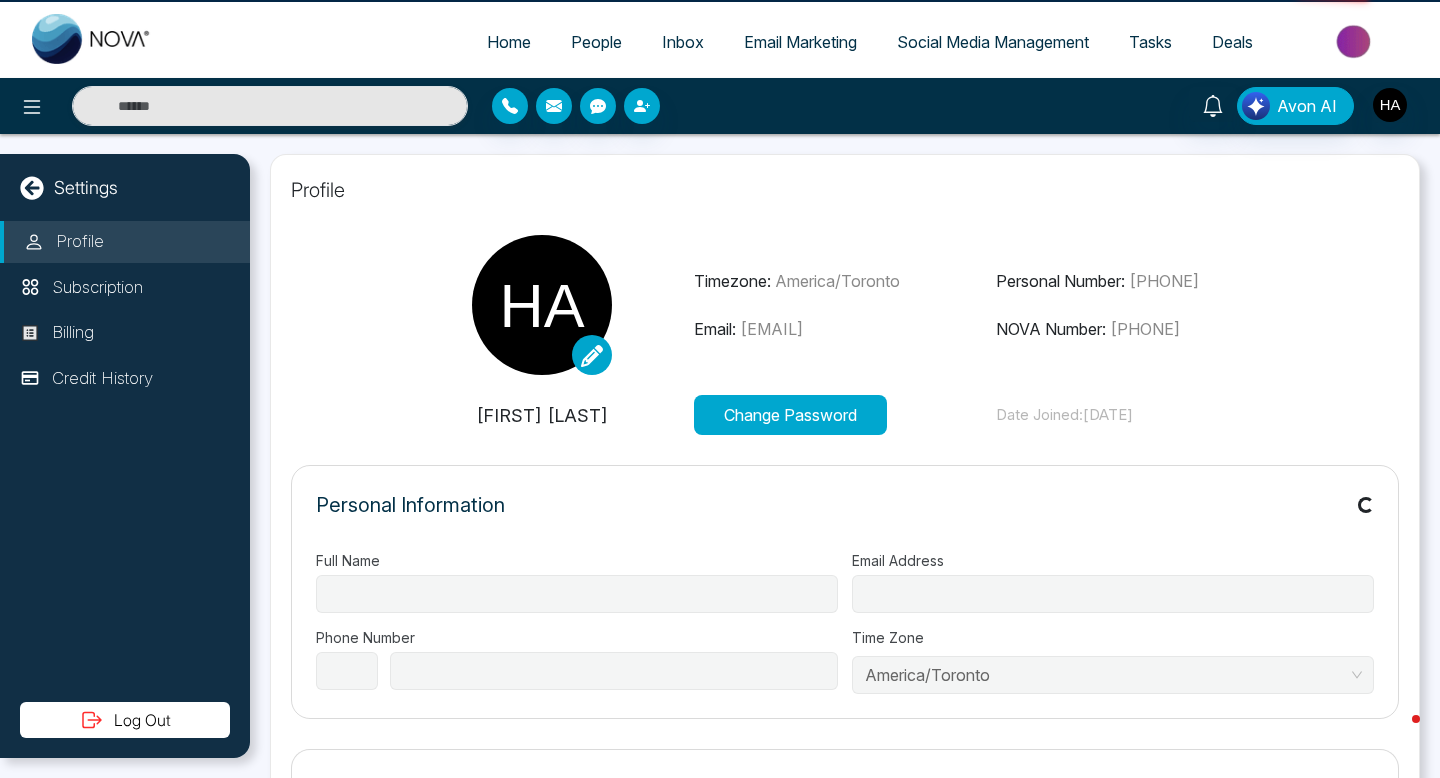 type on "**********" 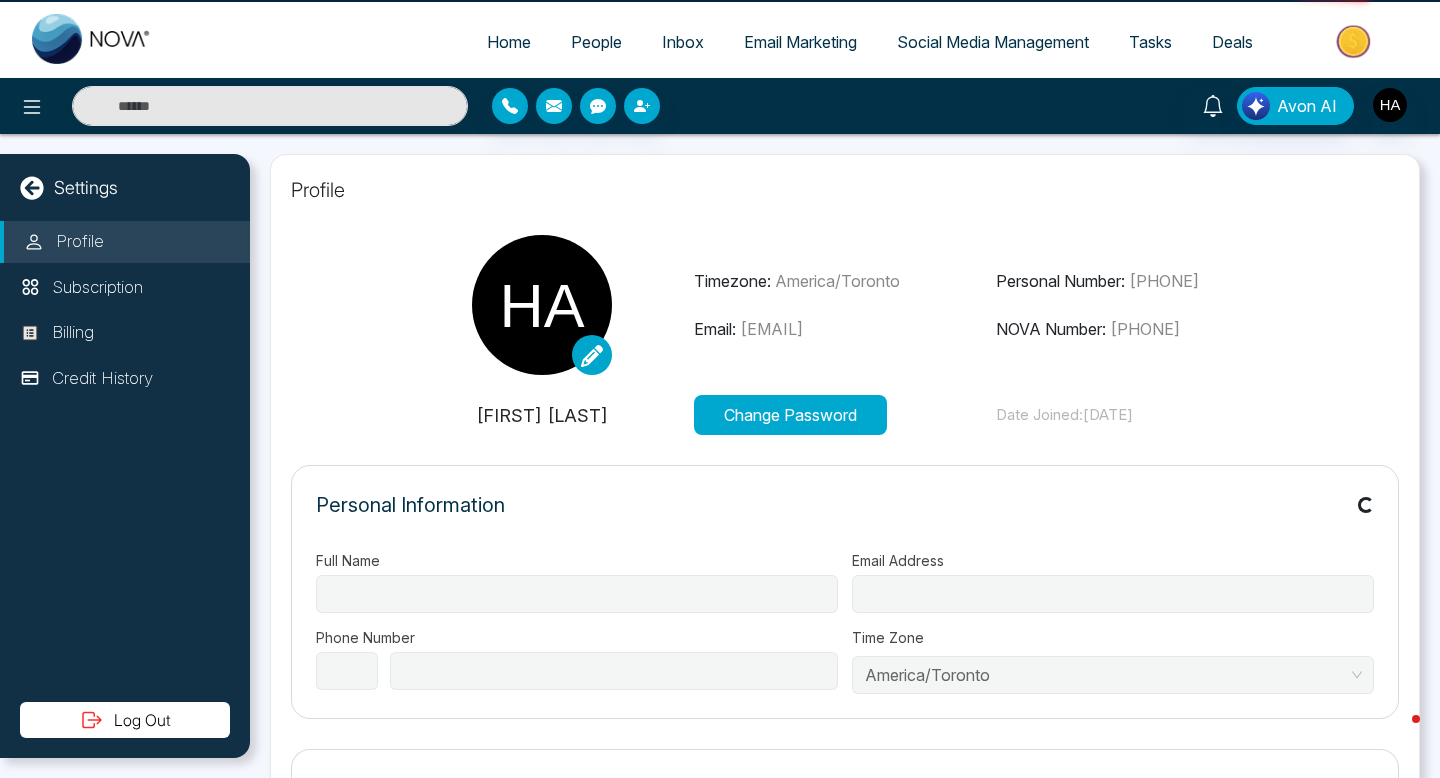 type on "**********" 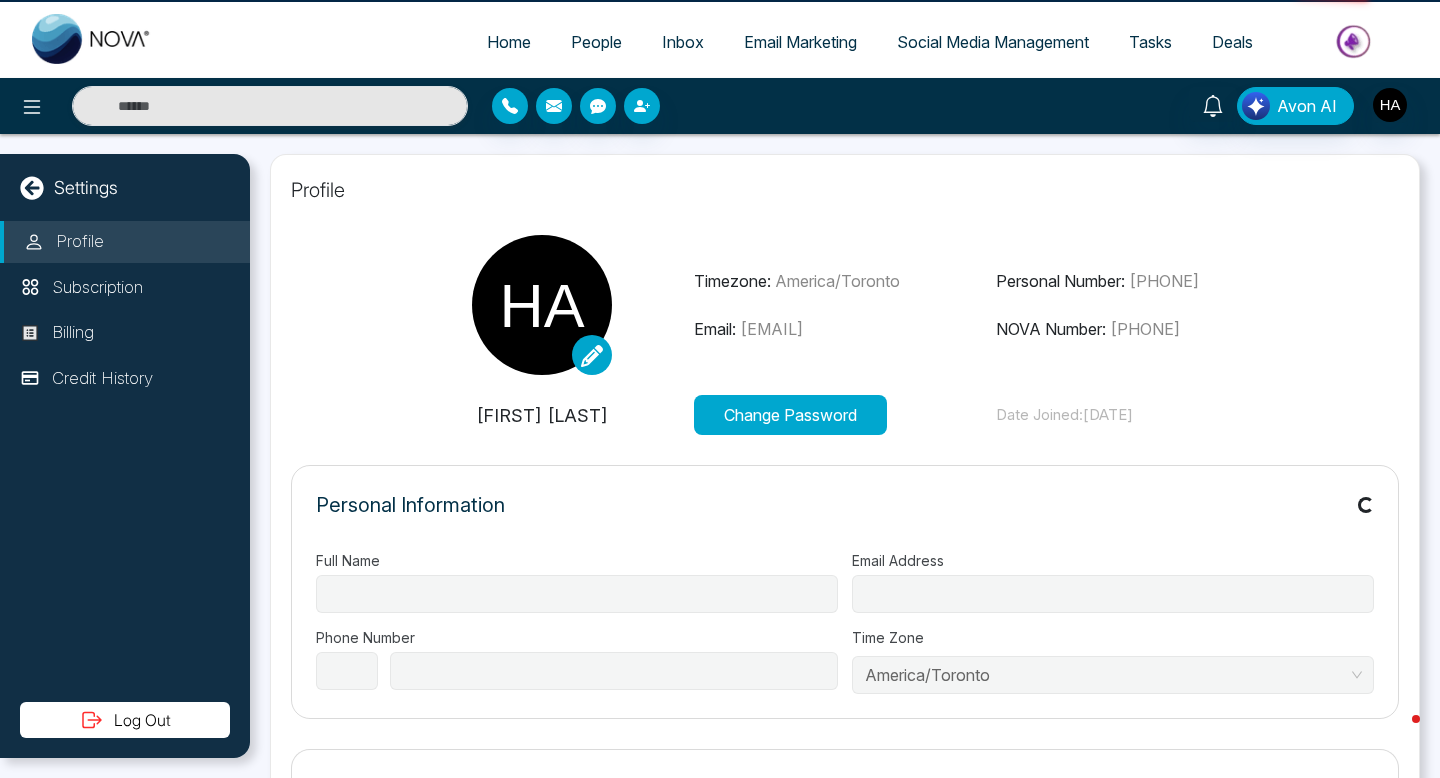 select on "**" 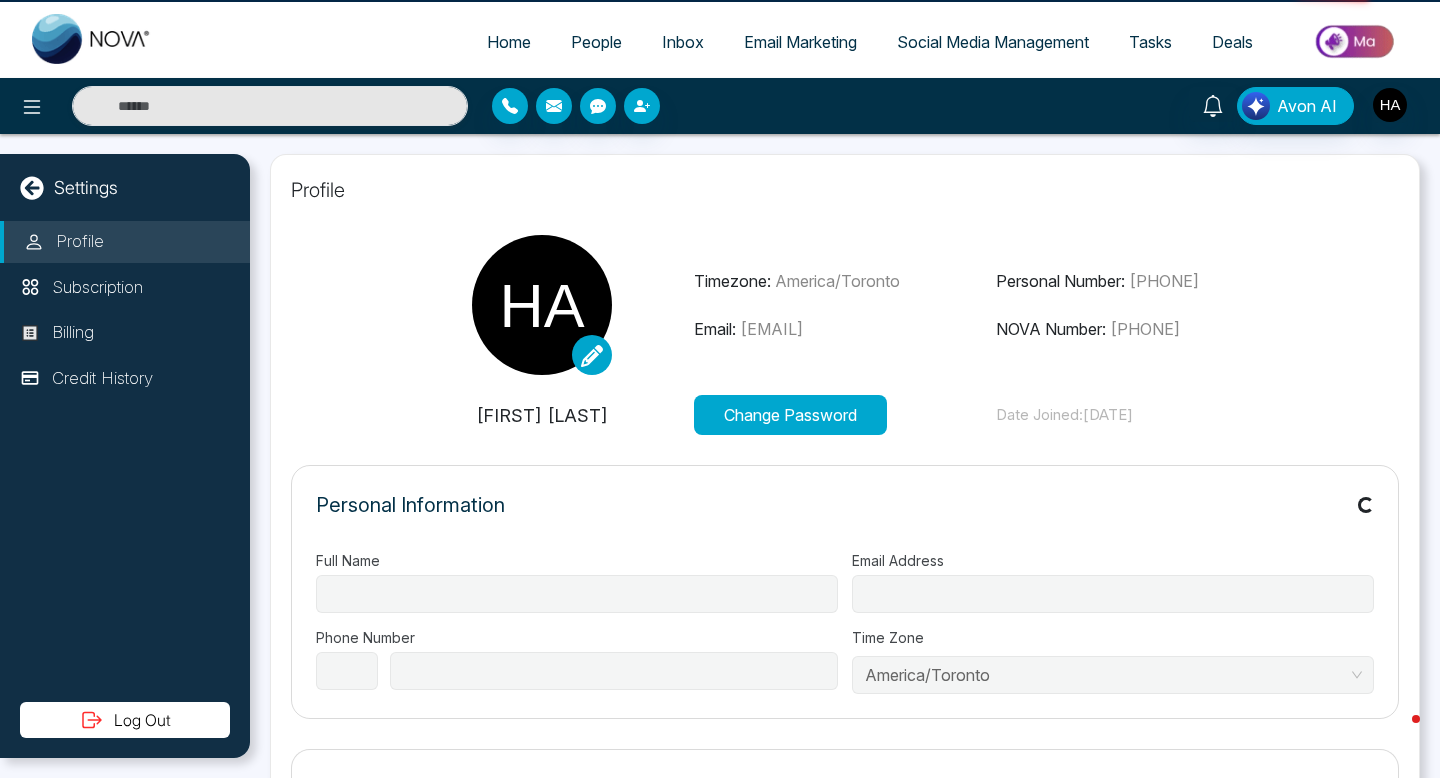 type on "**********" 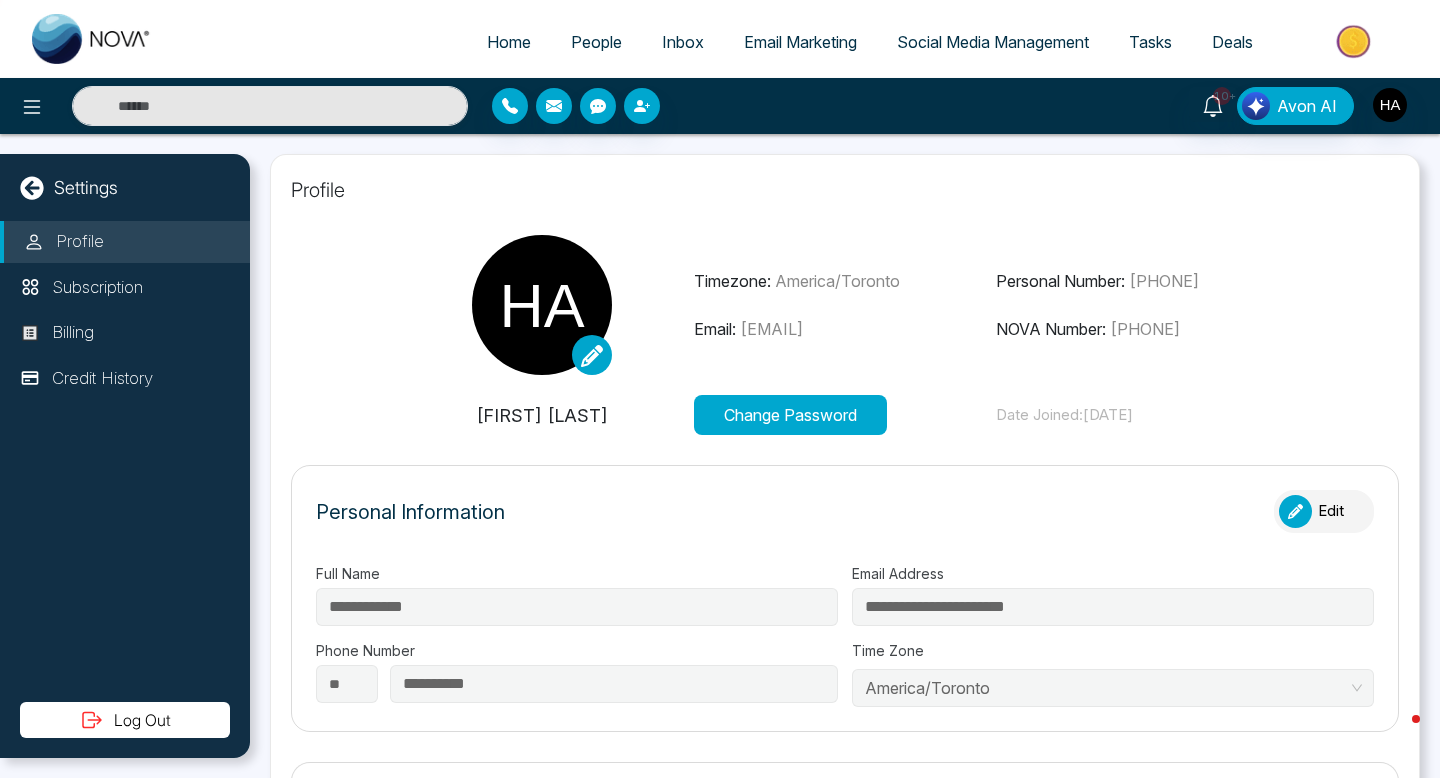 drag, startPoint x: 1121, startPoint y: 328, endPoint x: 1254, endPoint y: 328, distance: 133 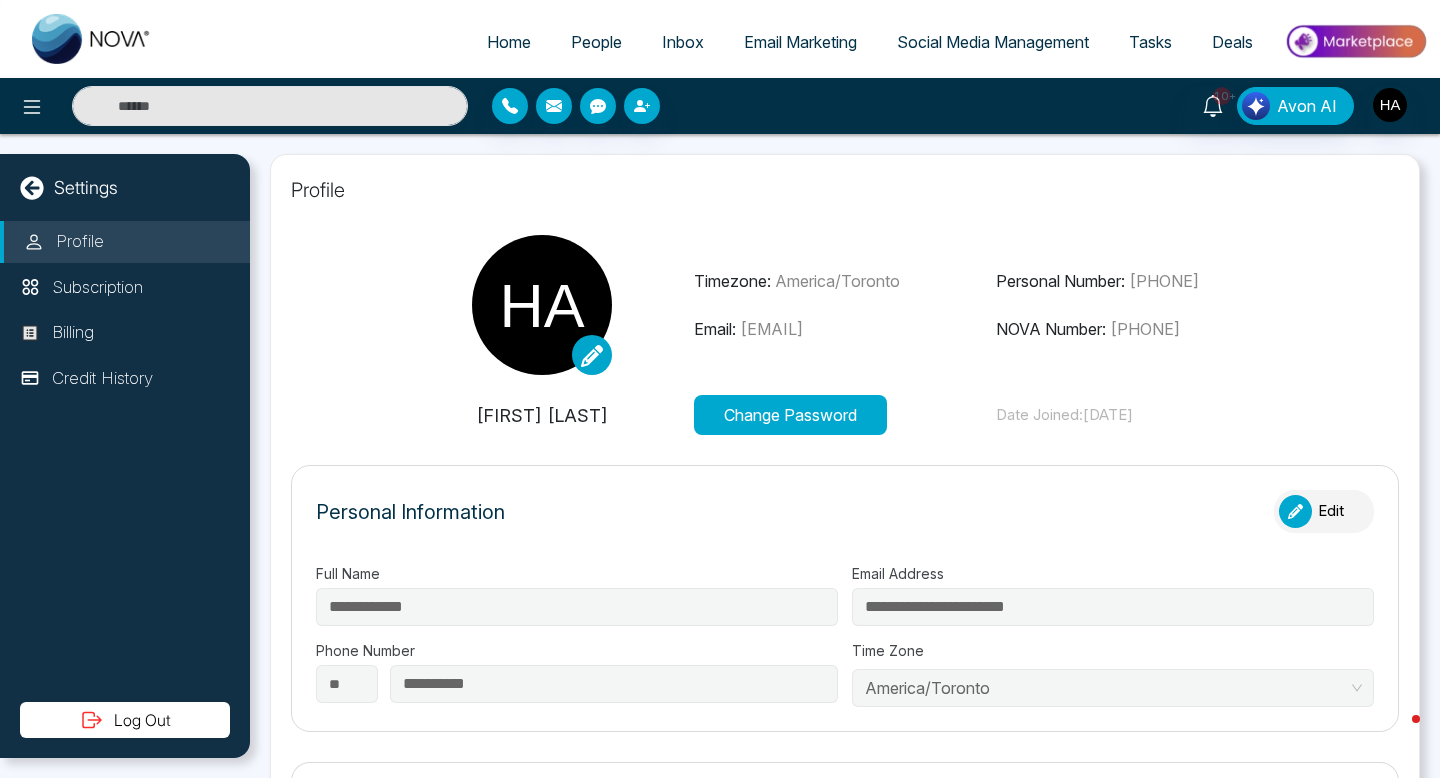 click on "NOVA Number:  [PHONE]" at bounding box center [1147, 329] 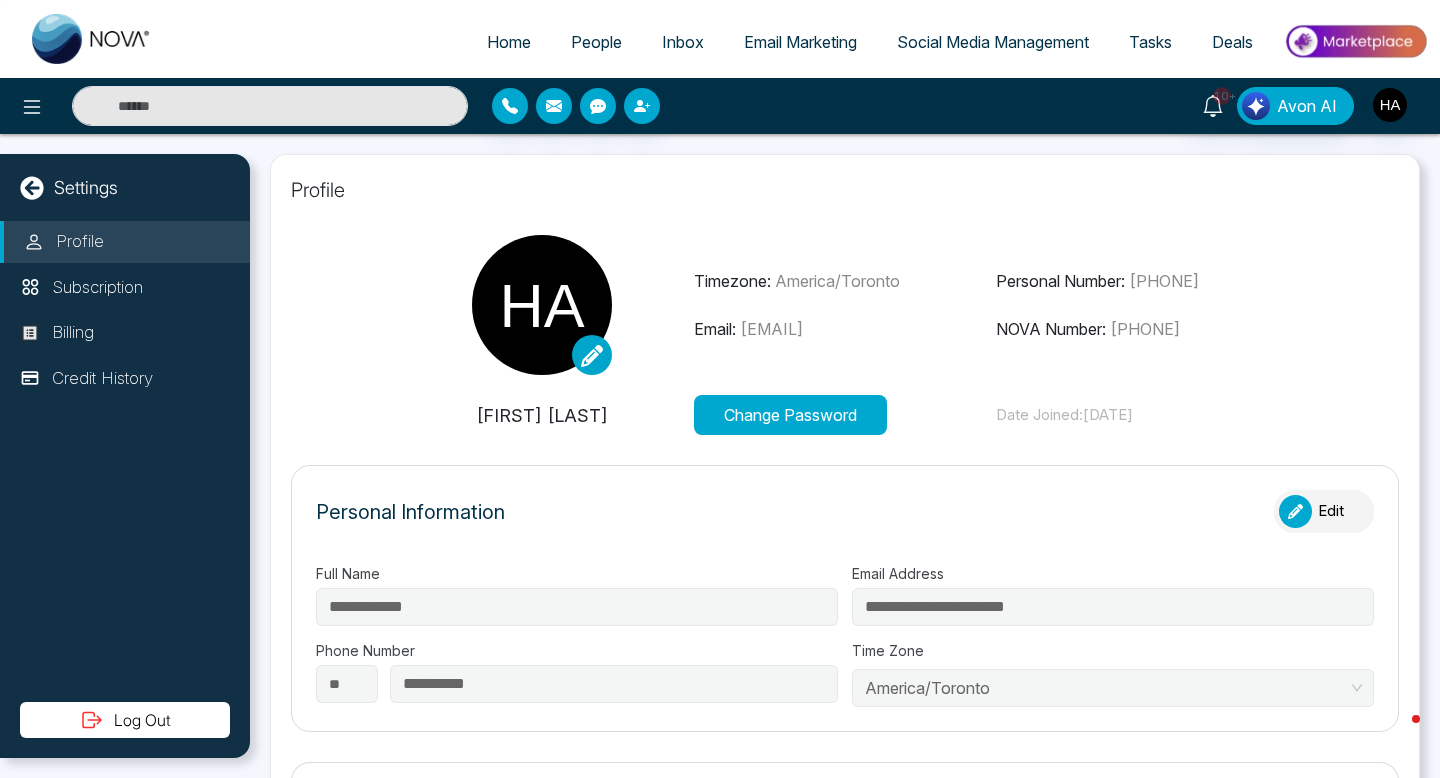 scroll, scrollTop: 168, scrollLeft: 0, axis: vertical 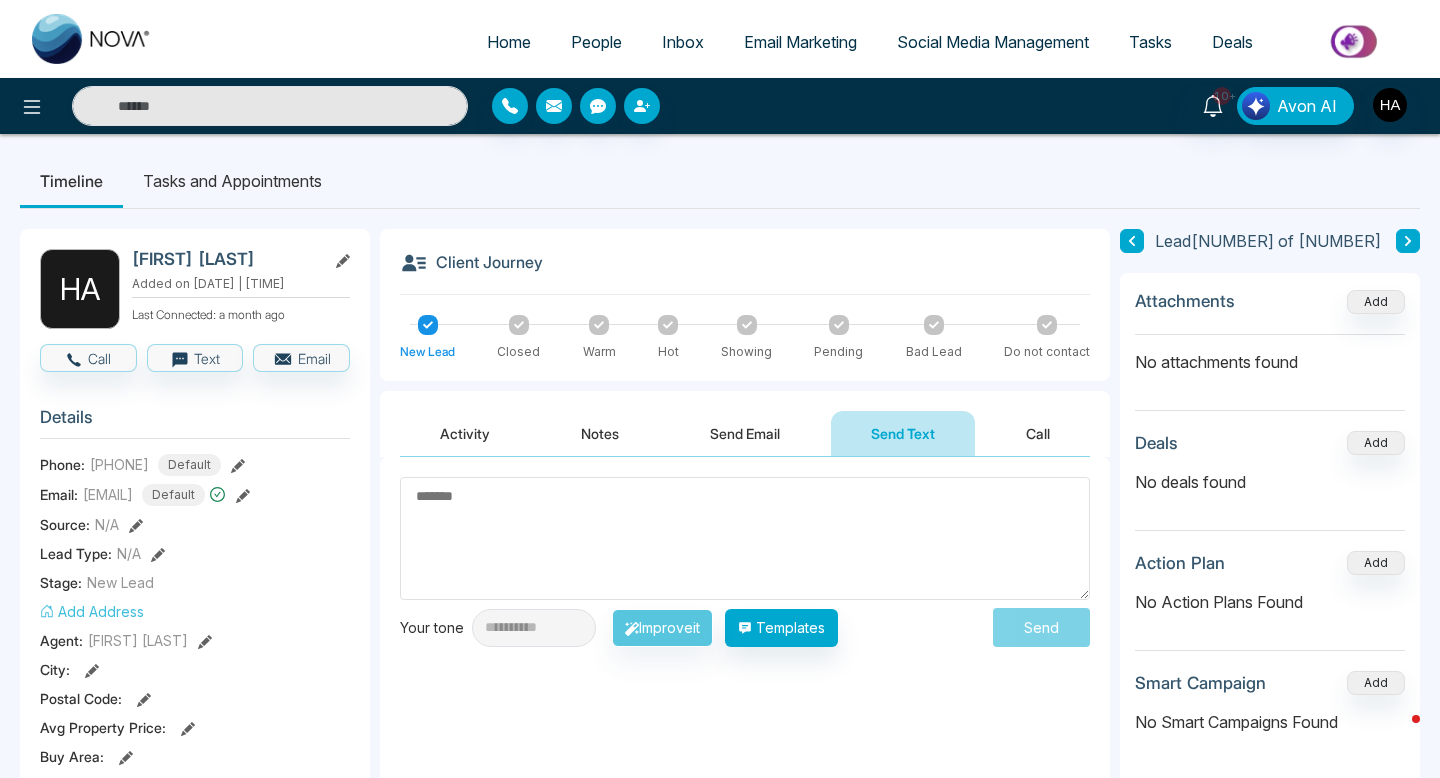 click on "Activity" at bounding box center (465, 433) 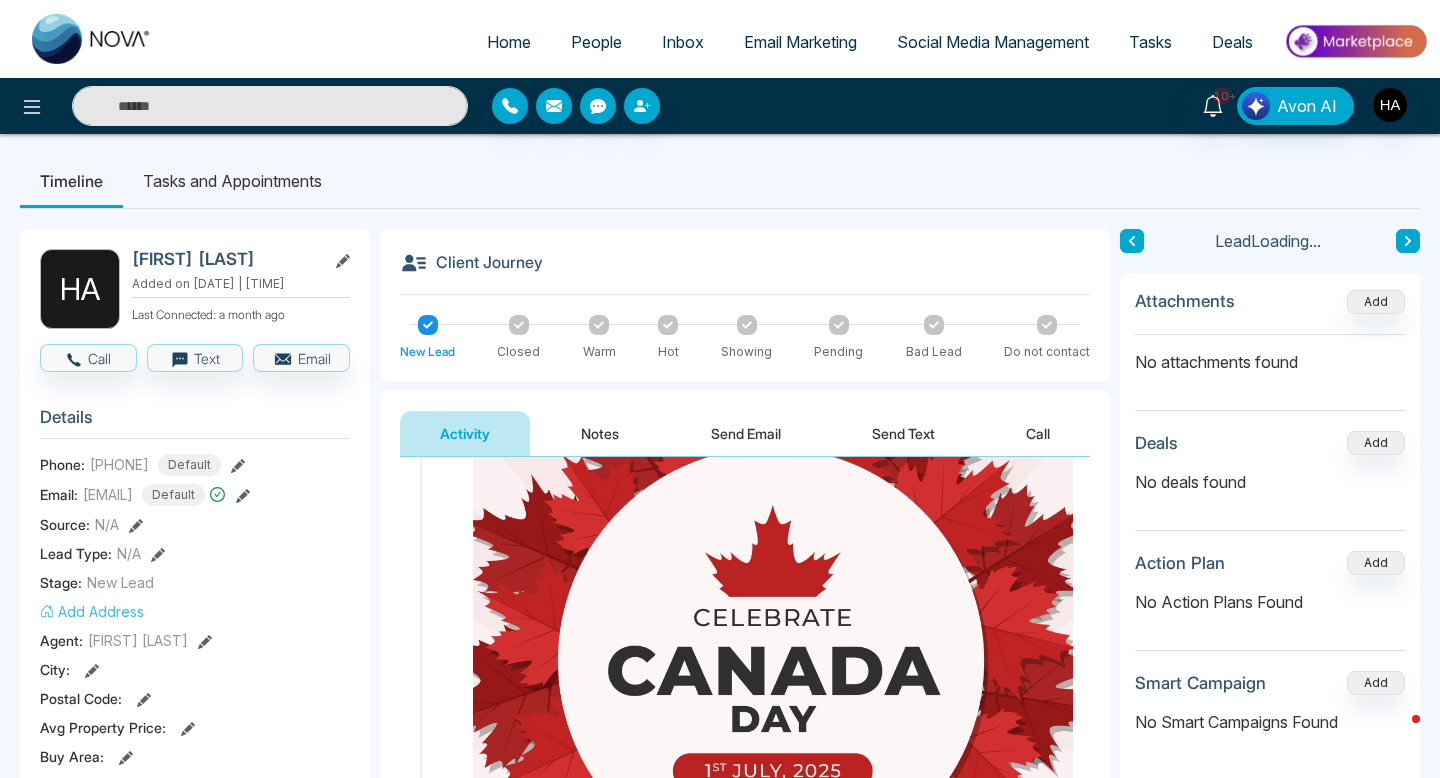 scroll, scrollTop: 432, scrollLeft: 0, axis: vertical 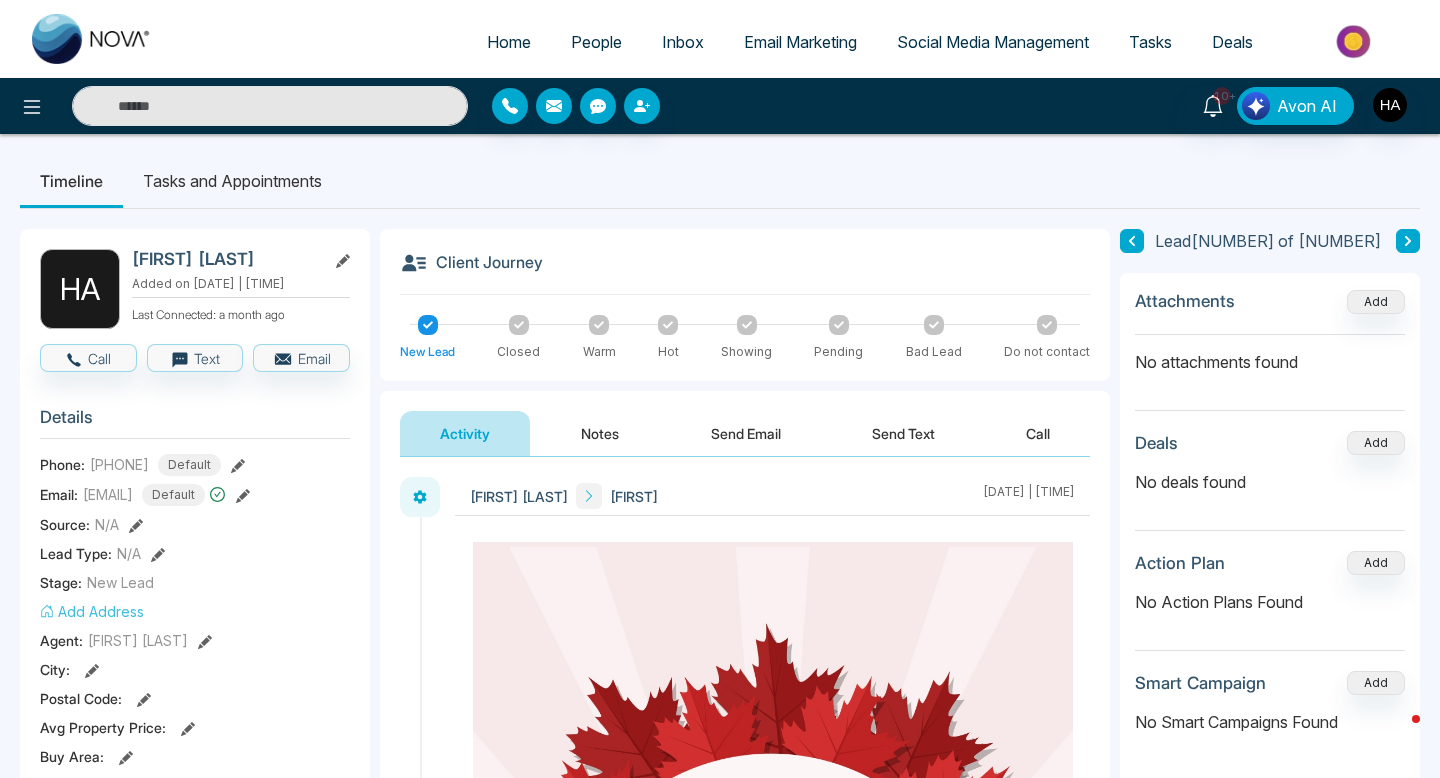 click on "Notes" at bounding box center (600, 433) 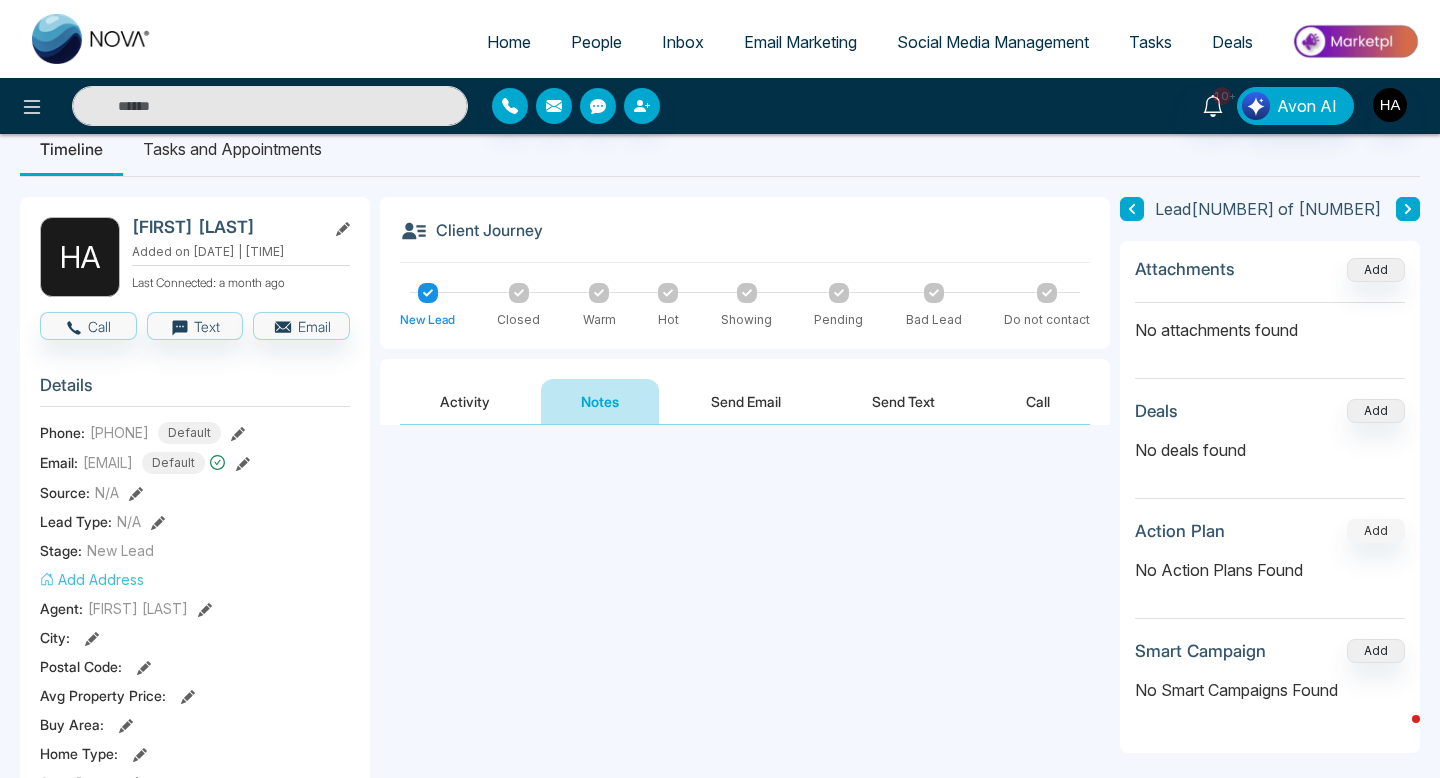 scroll, scrollTop: 0, scrollLeft: 0, axis: both 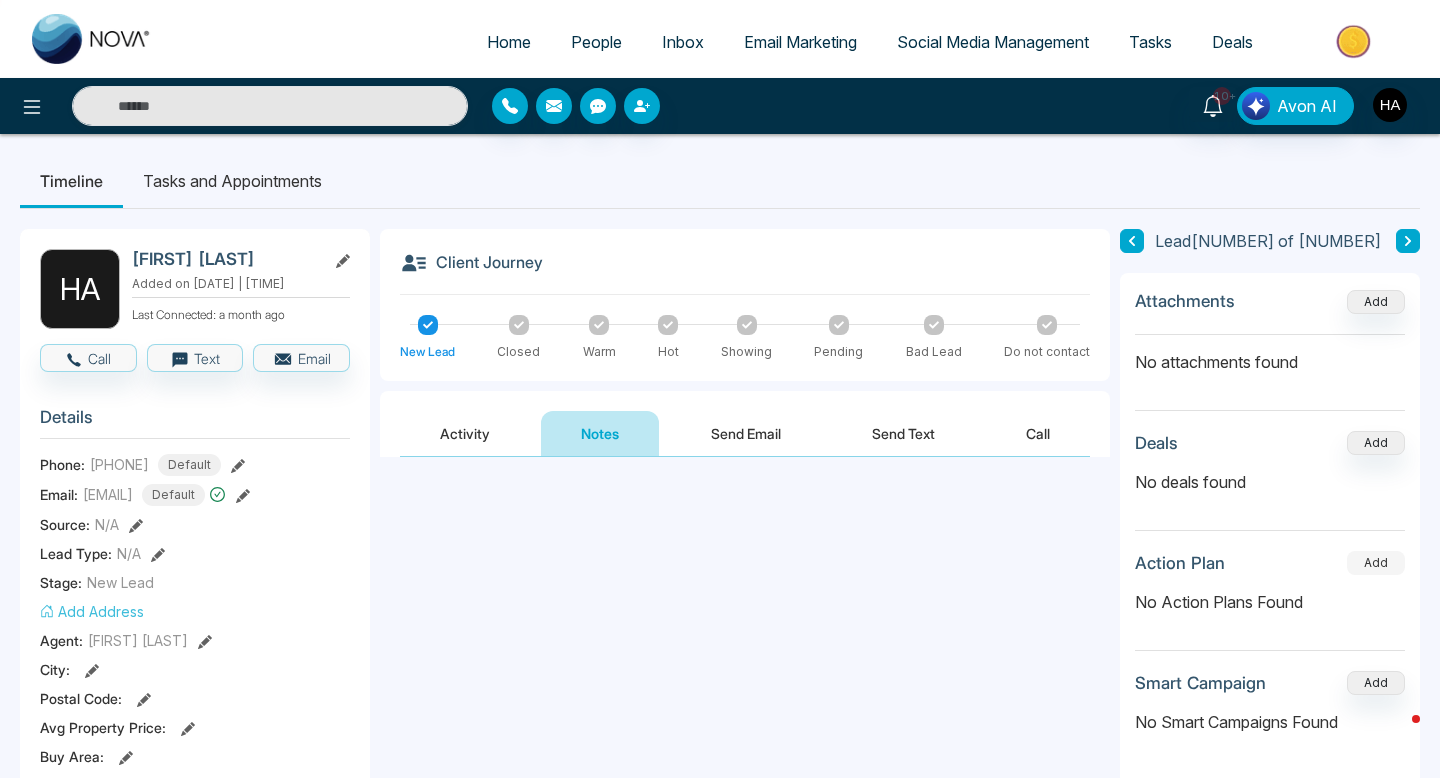 click on "Add" at bounding box center (1376, 563) 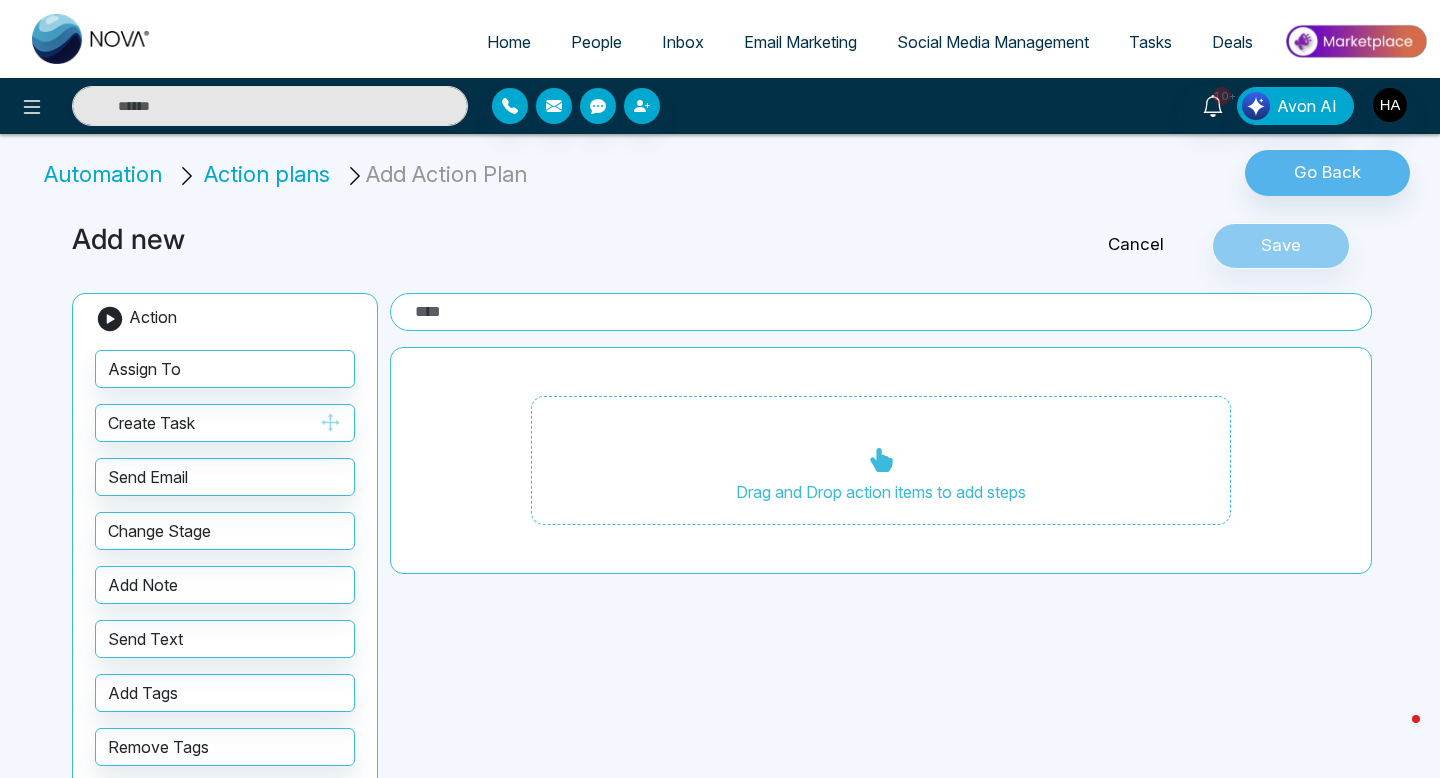 scroll, scrollTop: 44, scrollLeft: 0, axis: vertical 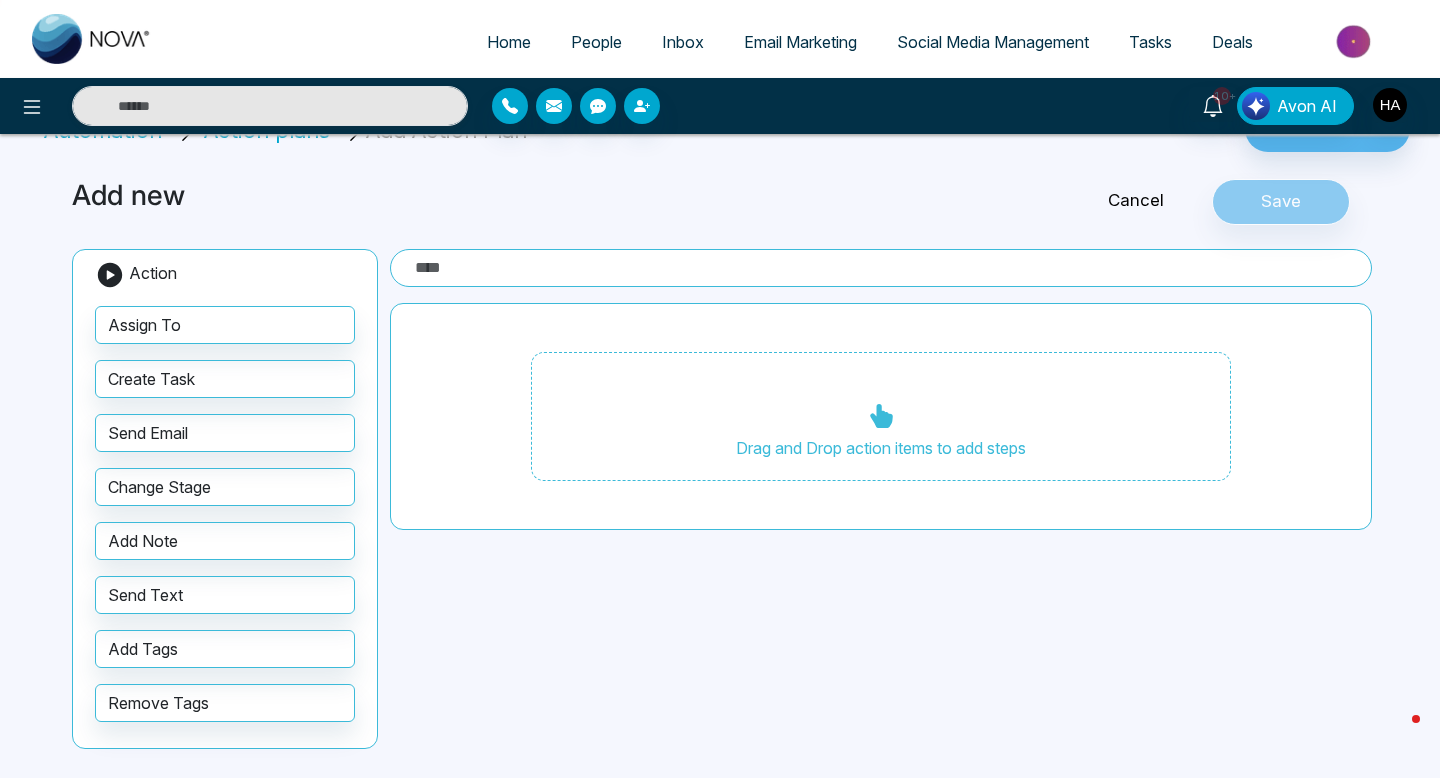 click on "People" at bounding box center (596, 42) 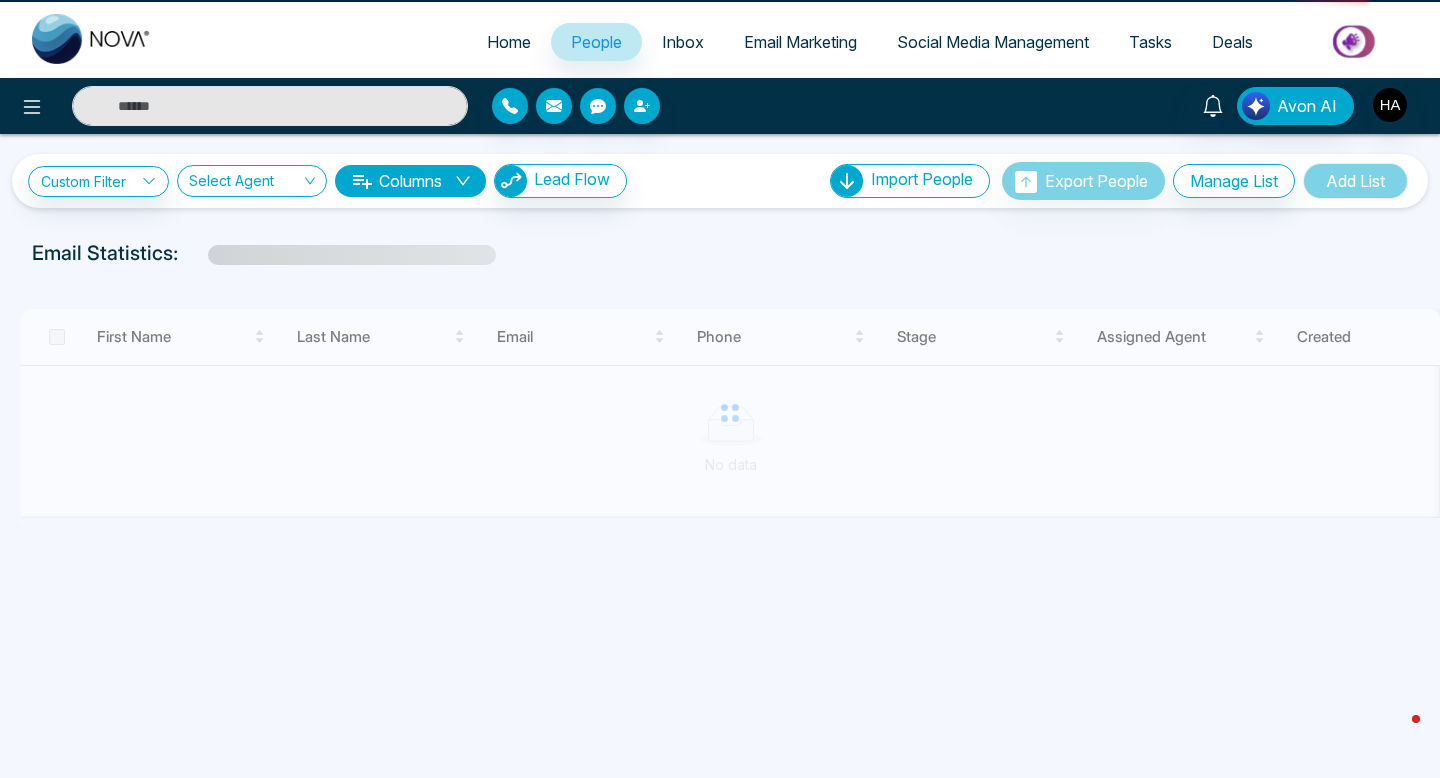 scroll, scrollTop: 0, scrollLeft: 0, axis: both 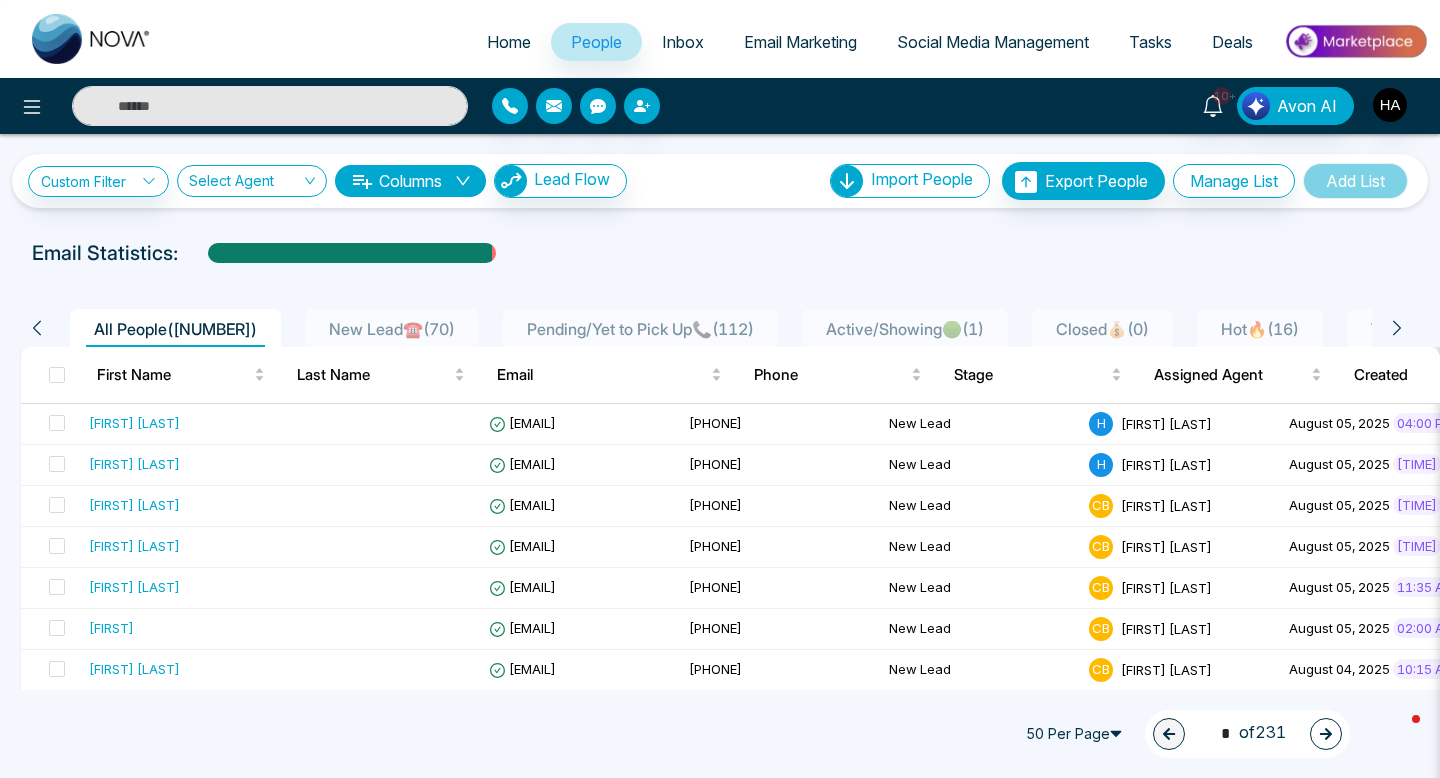 click on "New Lead☎️  ( [NUMBER] )" at bounding box center [392, 329] 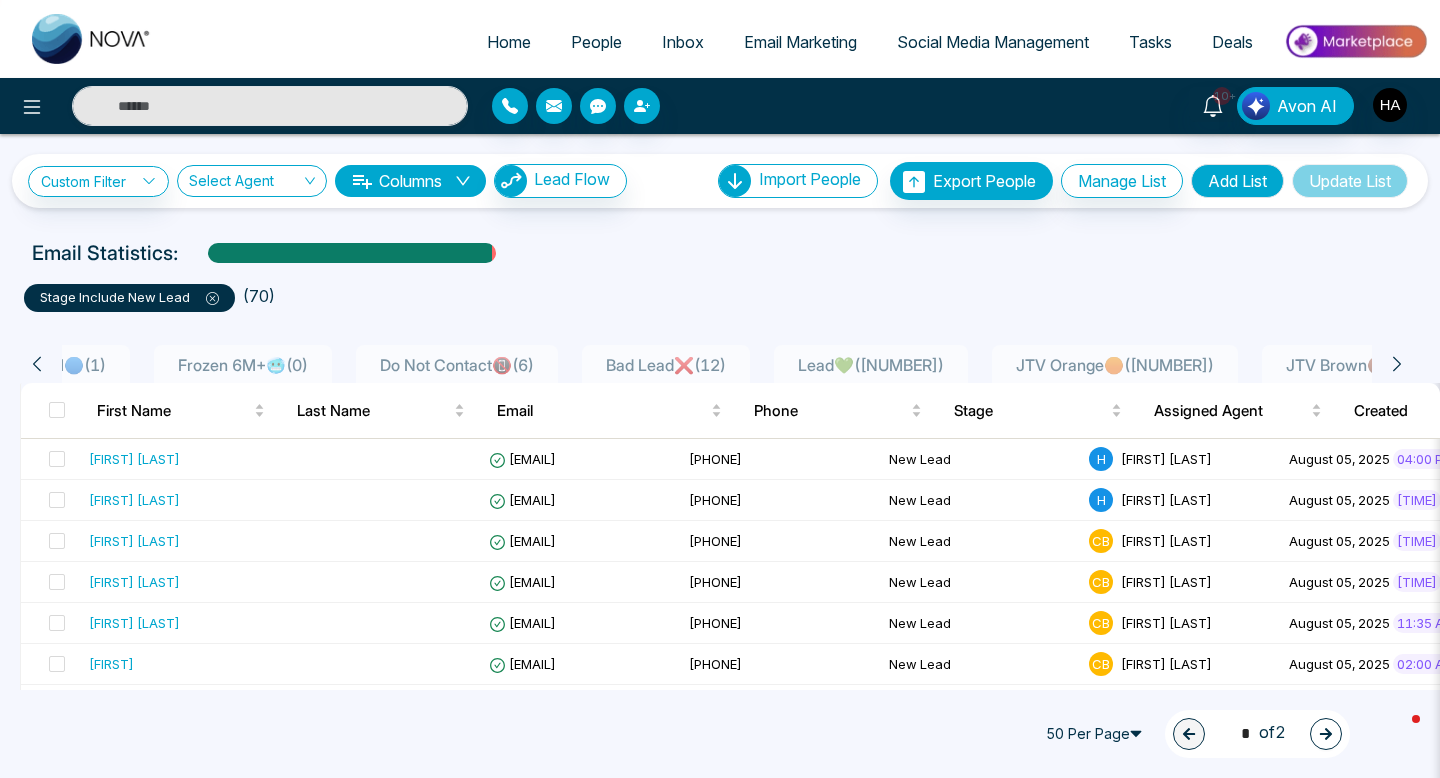 scroll, scrollTop: 0, scrollLeft: 1613, axis: horizontal 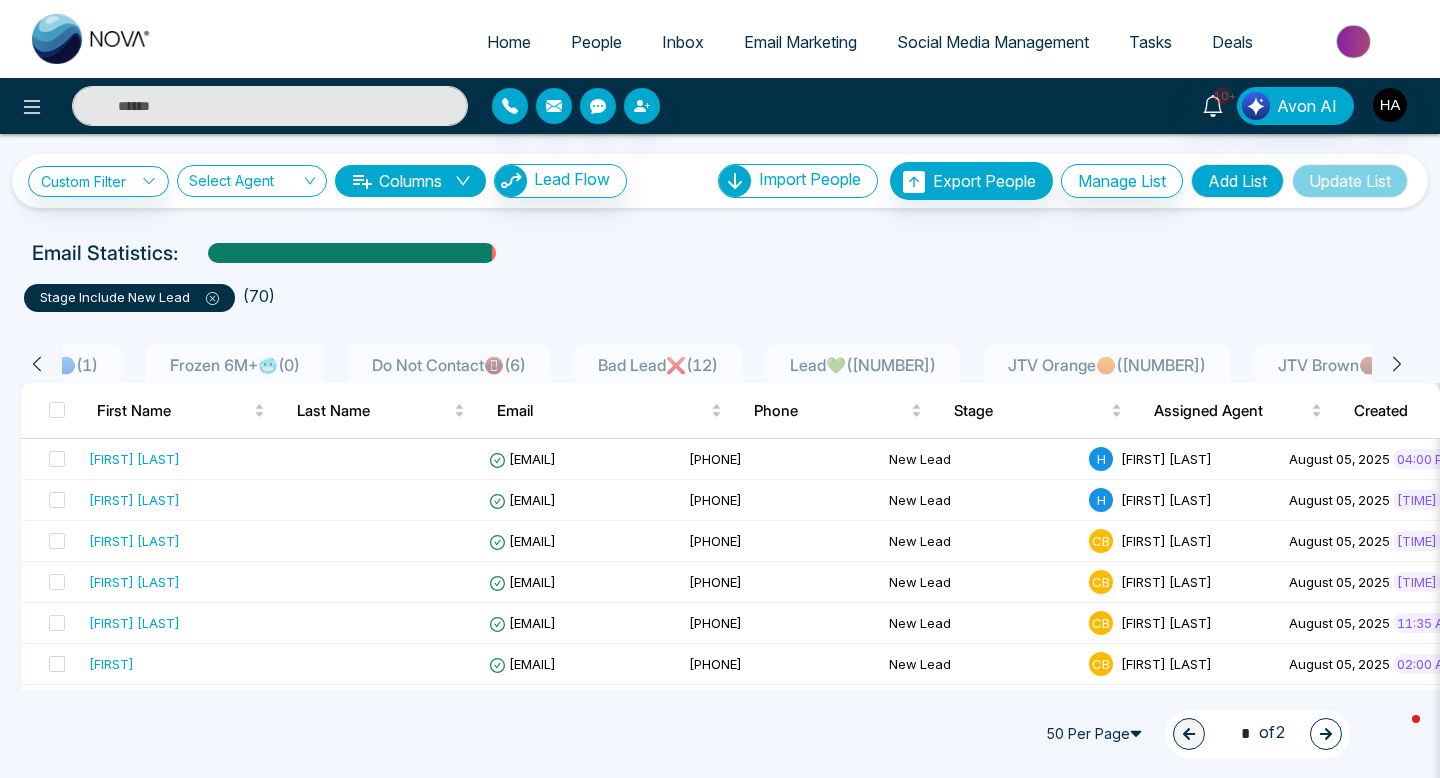 click on "Bad Lead❌  ( [NUMBER] )" at bounding box center [658, 365] 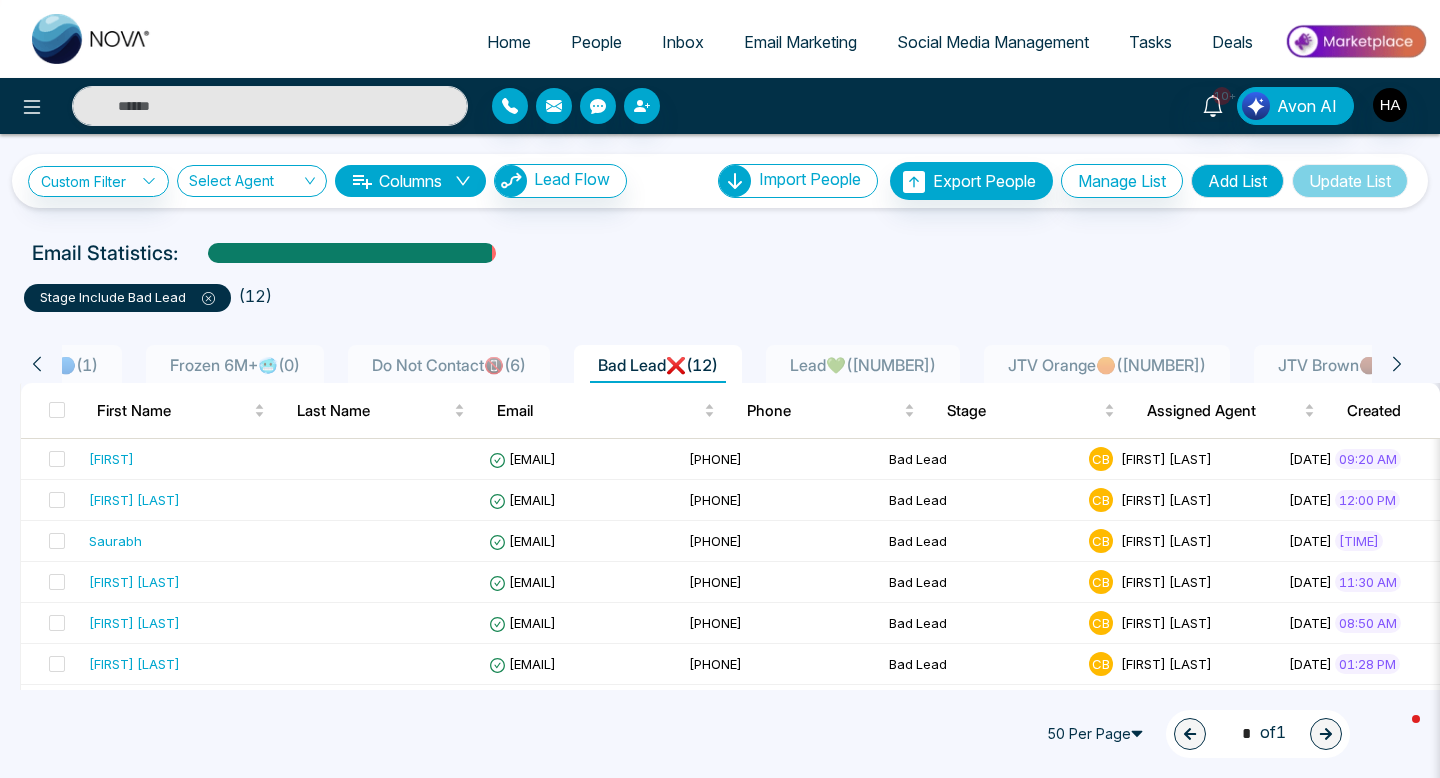 click 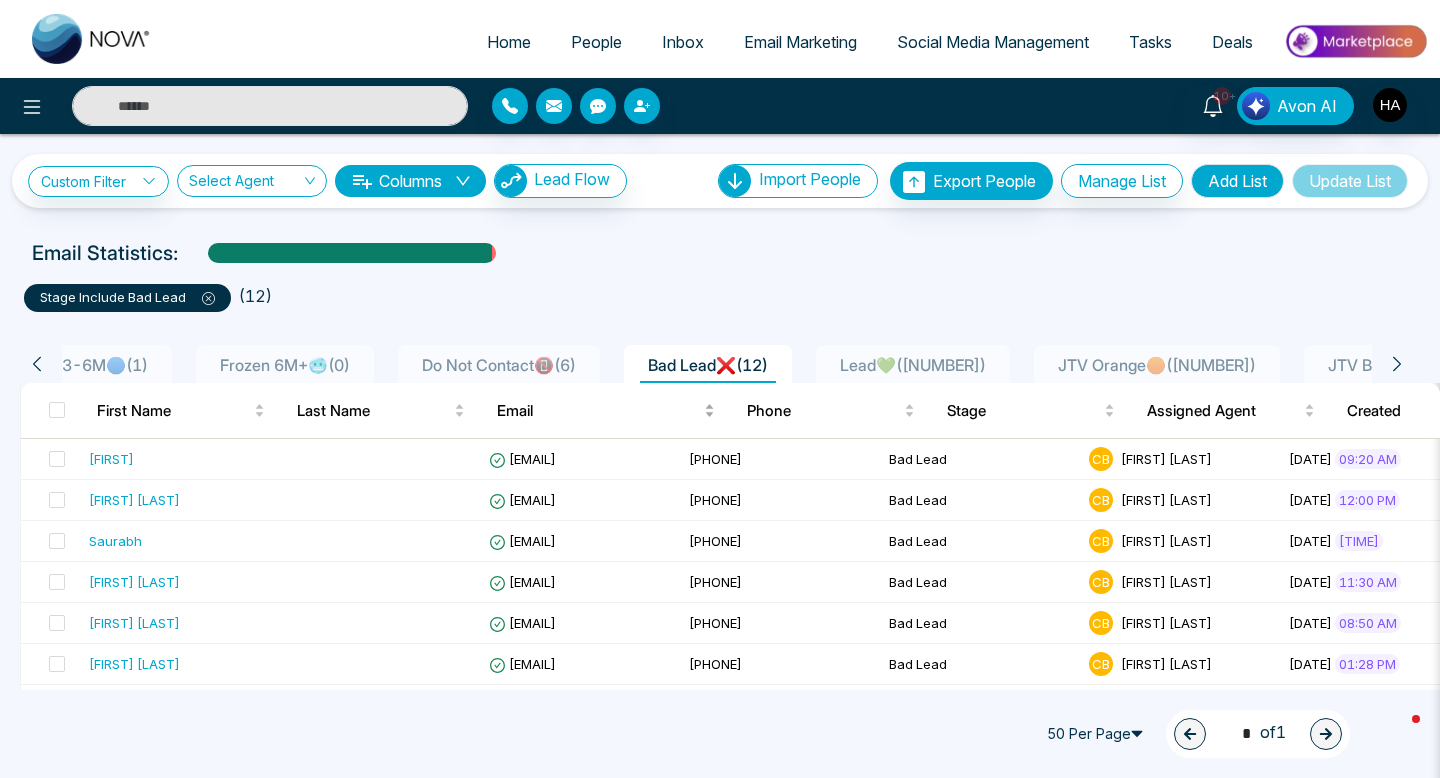 scroll, scrollTop: 0, scrollLeft: 1513, axis: horizontal 